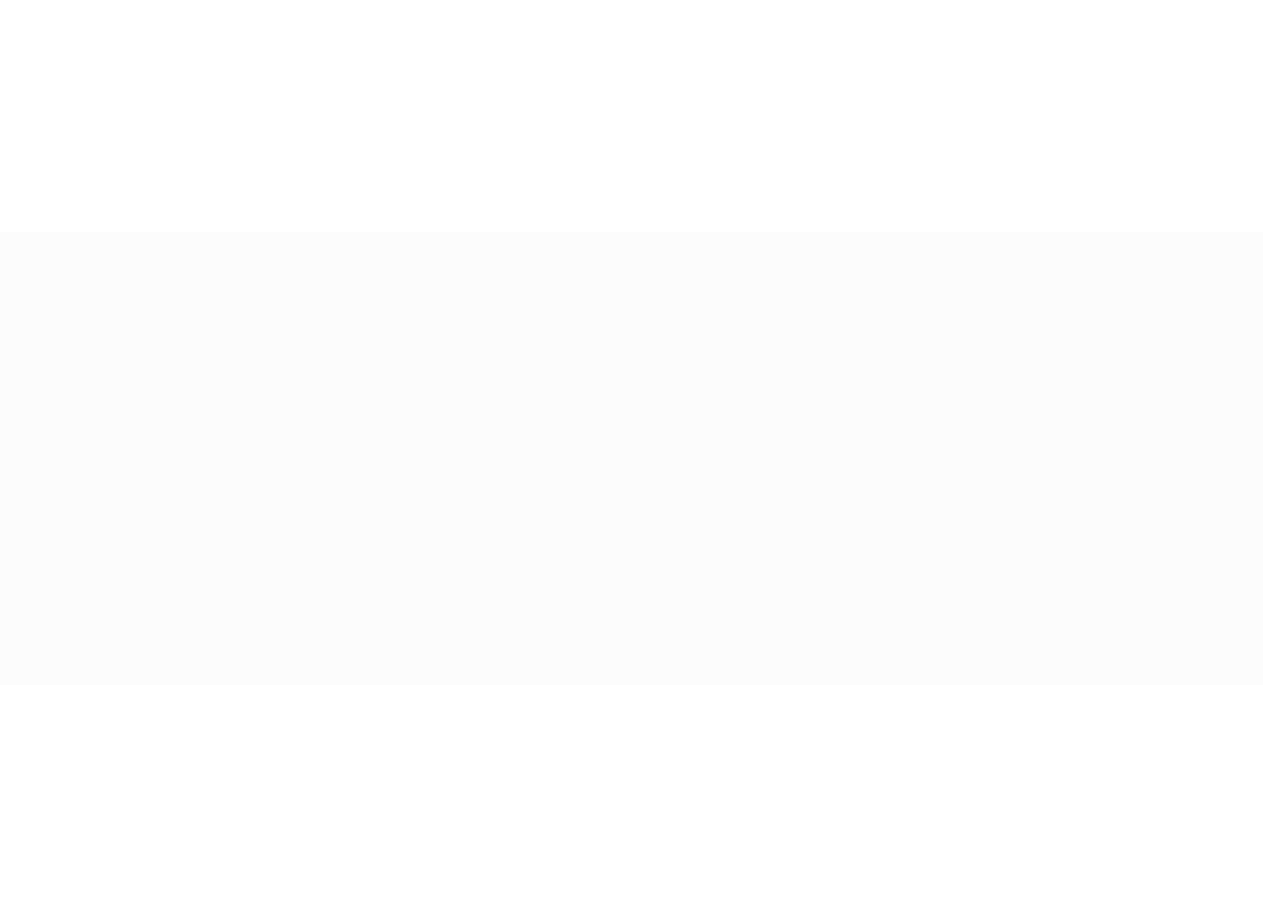 scroll, scrollTop: 0, scrollLeft: 0, axis: both 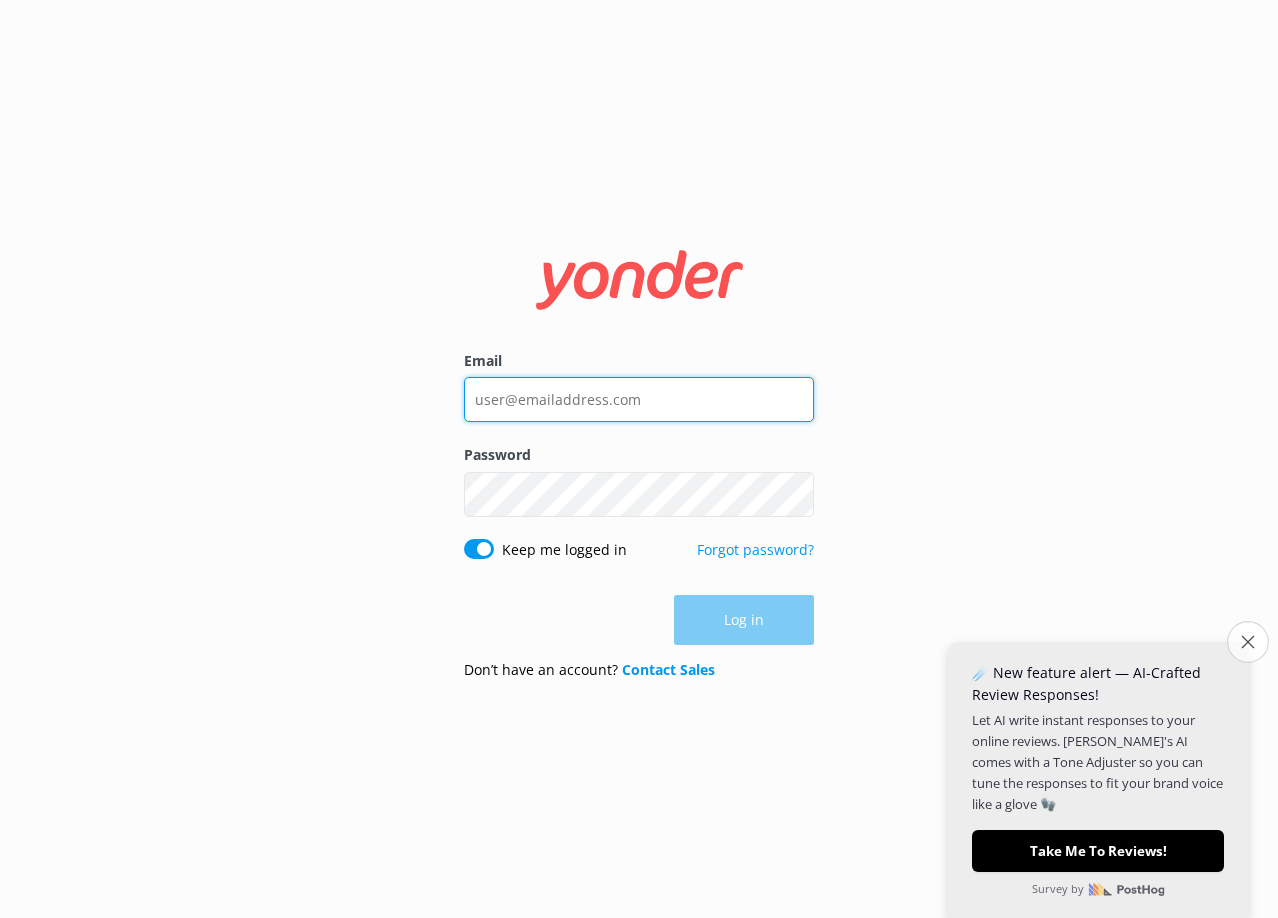 type on "[PERSON_NAME][EMAIL_ADDRESS][DOMAIN_NAME]" 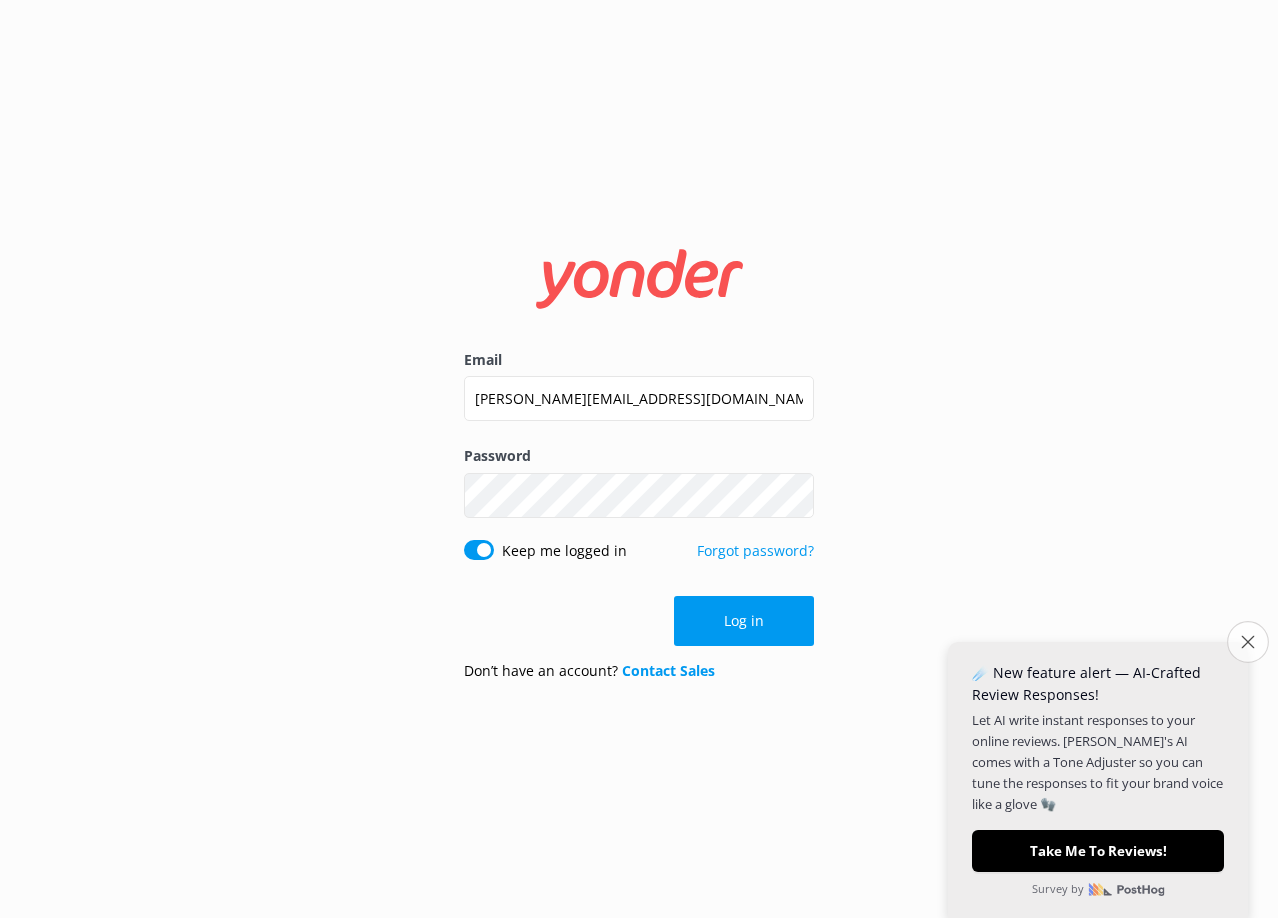 click on "Close survey" 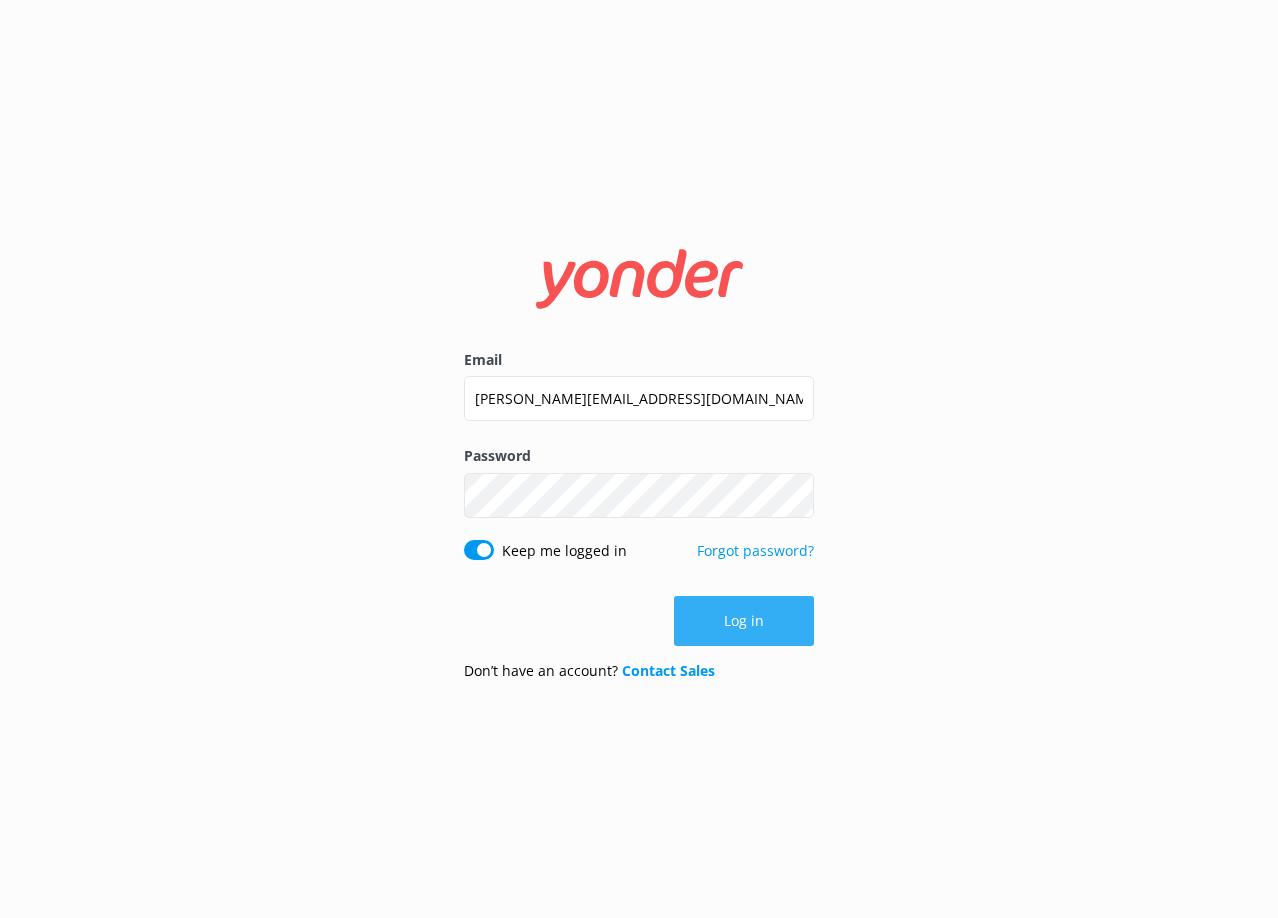 click on "Log in" at bounding box center (744, 621) 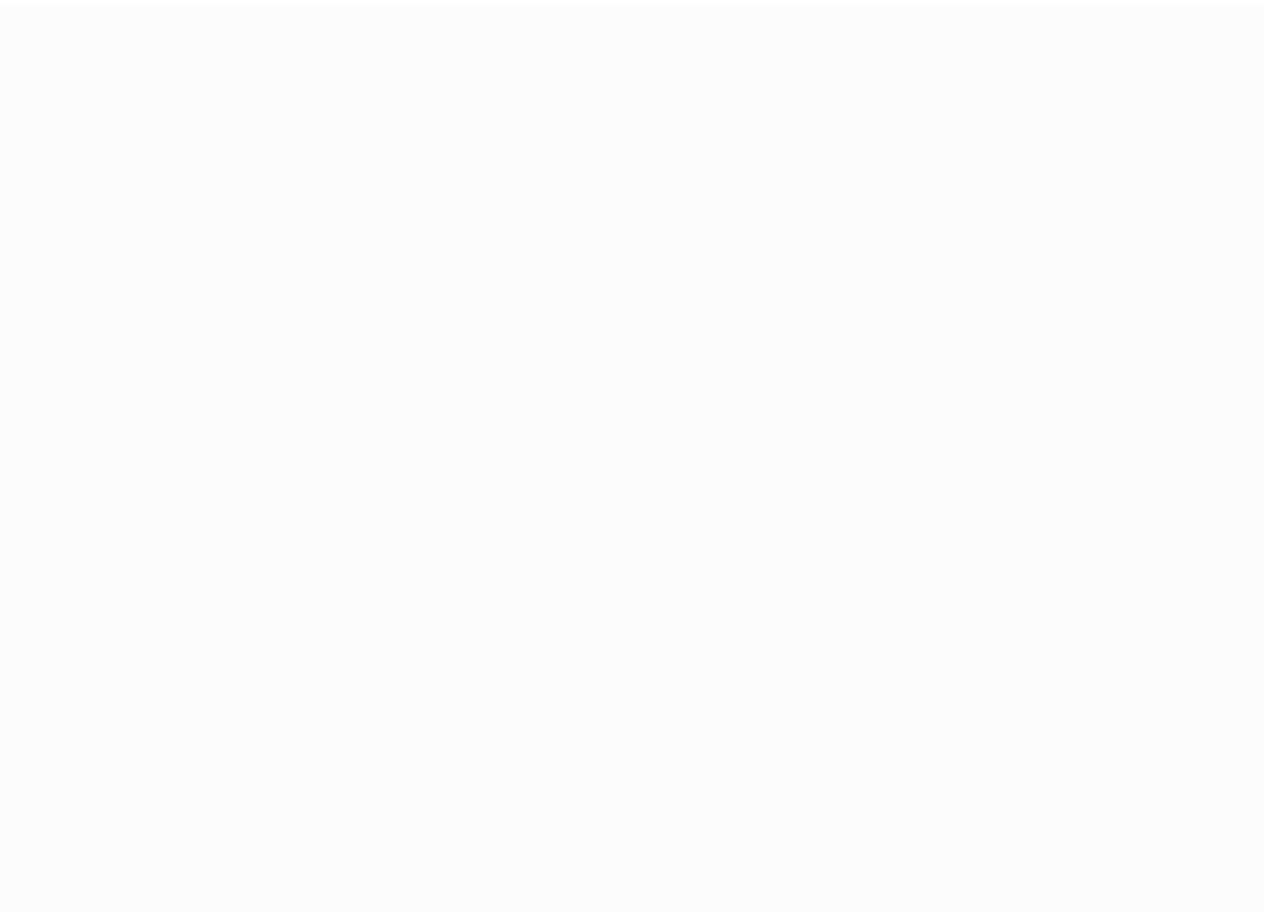 scroll, scrollTop: 0, scrollLeft: 0, axis: both 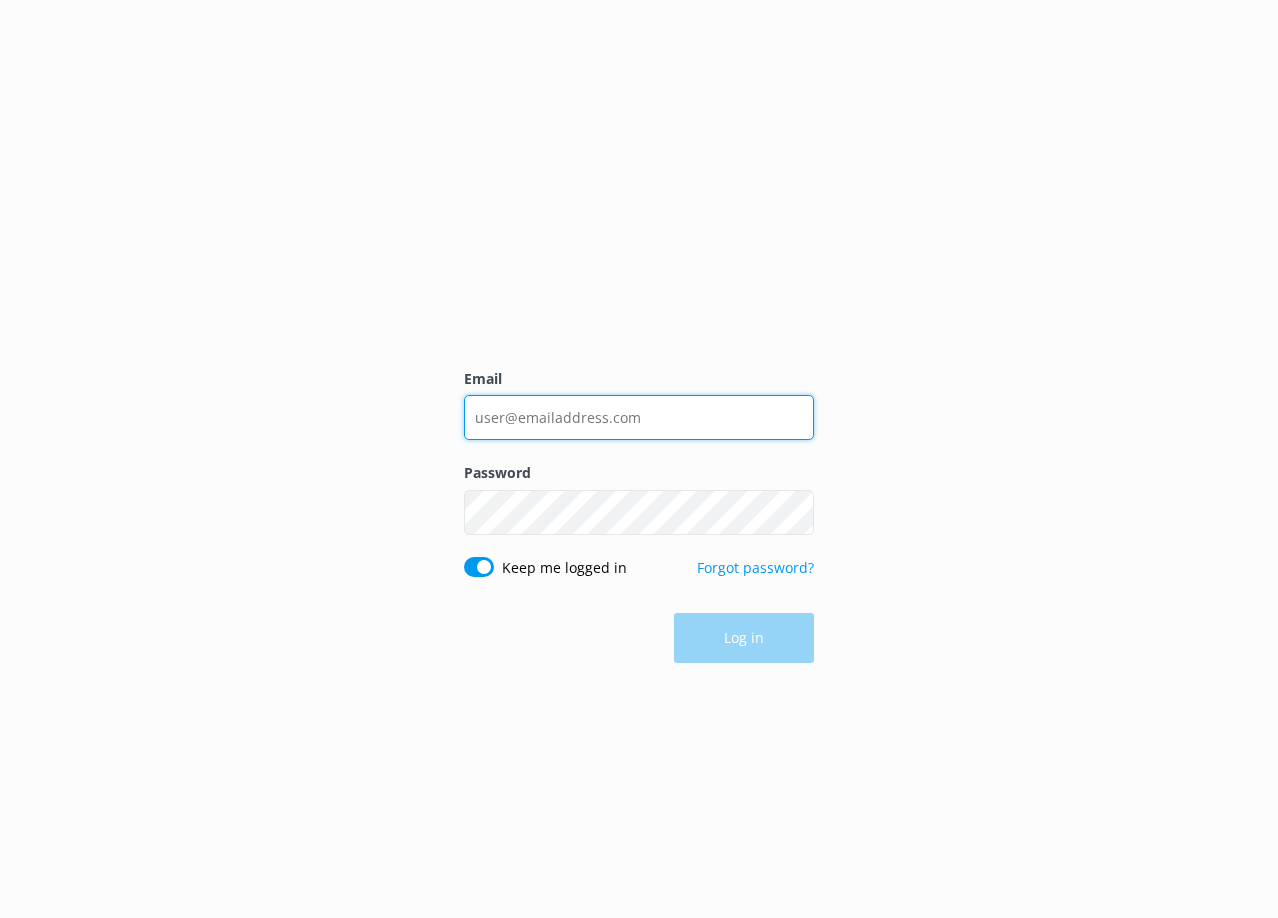 type on "[PERSON_NAME][EMAIL_ADDRESS][DOMAIN_NAME]" 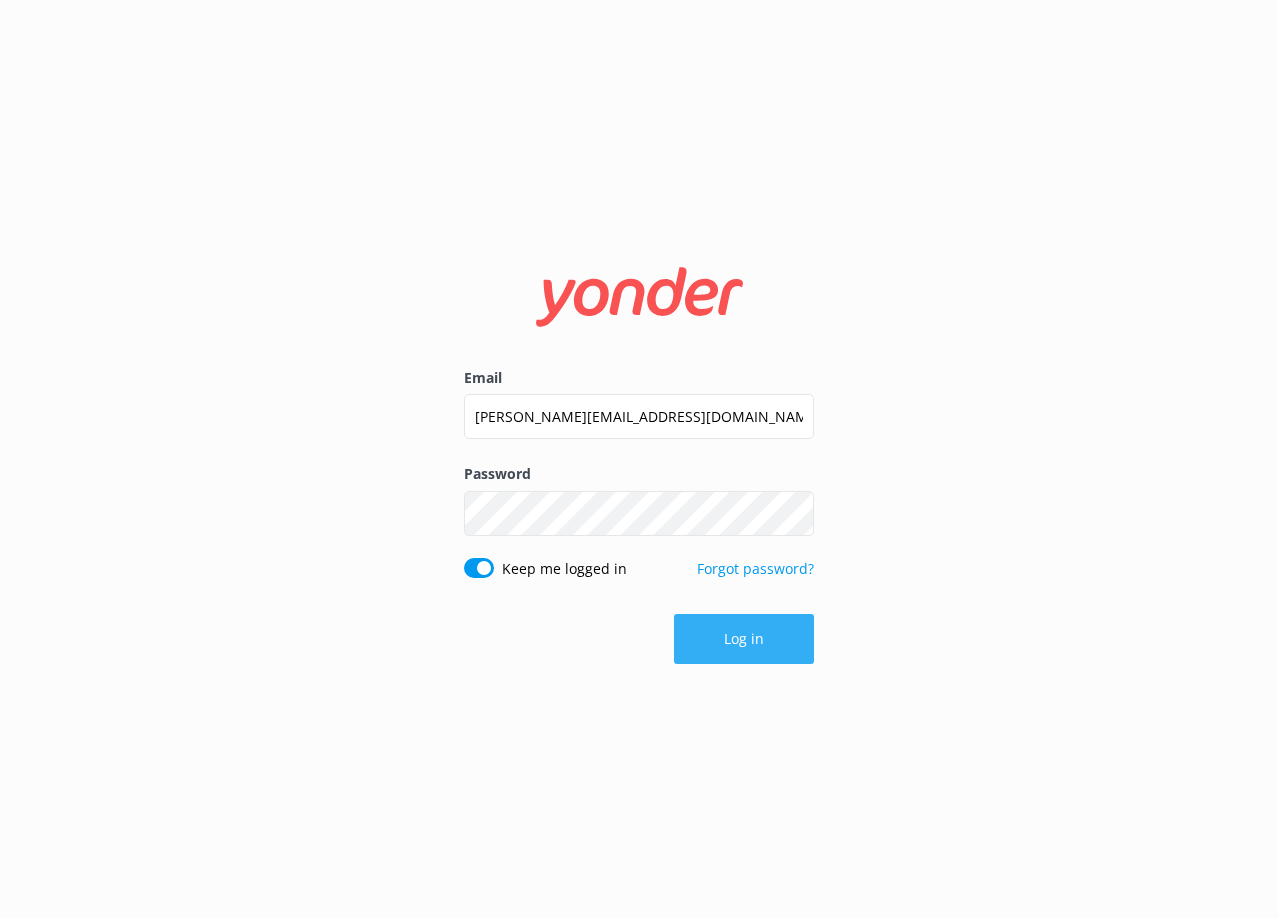 click on "Log in" at bounding box center [639, 639] 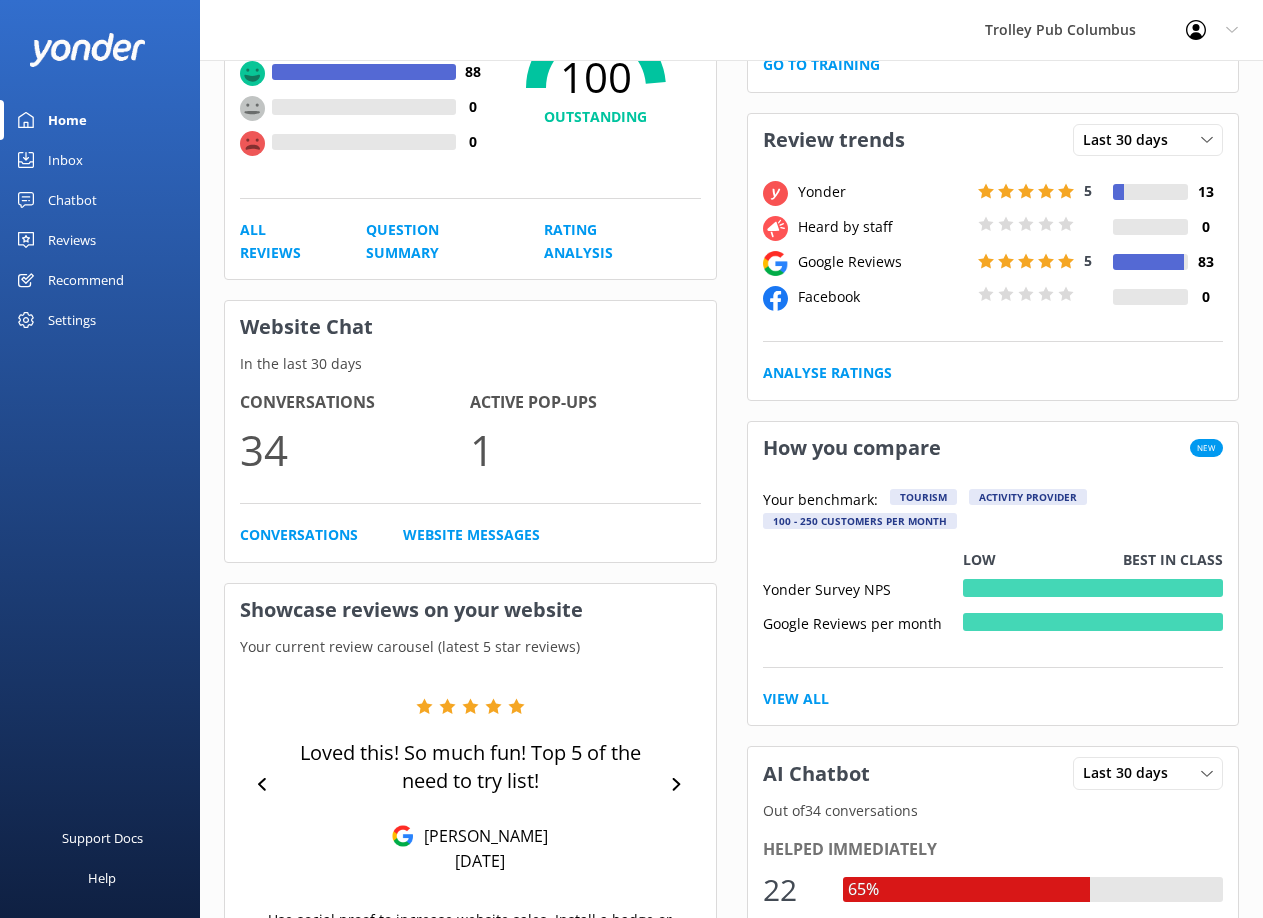 scroll, scrollTop: 100, scrollLeft: 0, axis: vertical 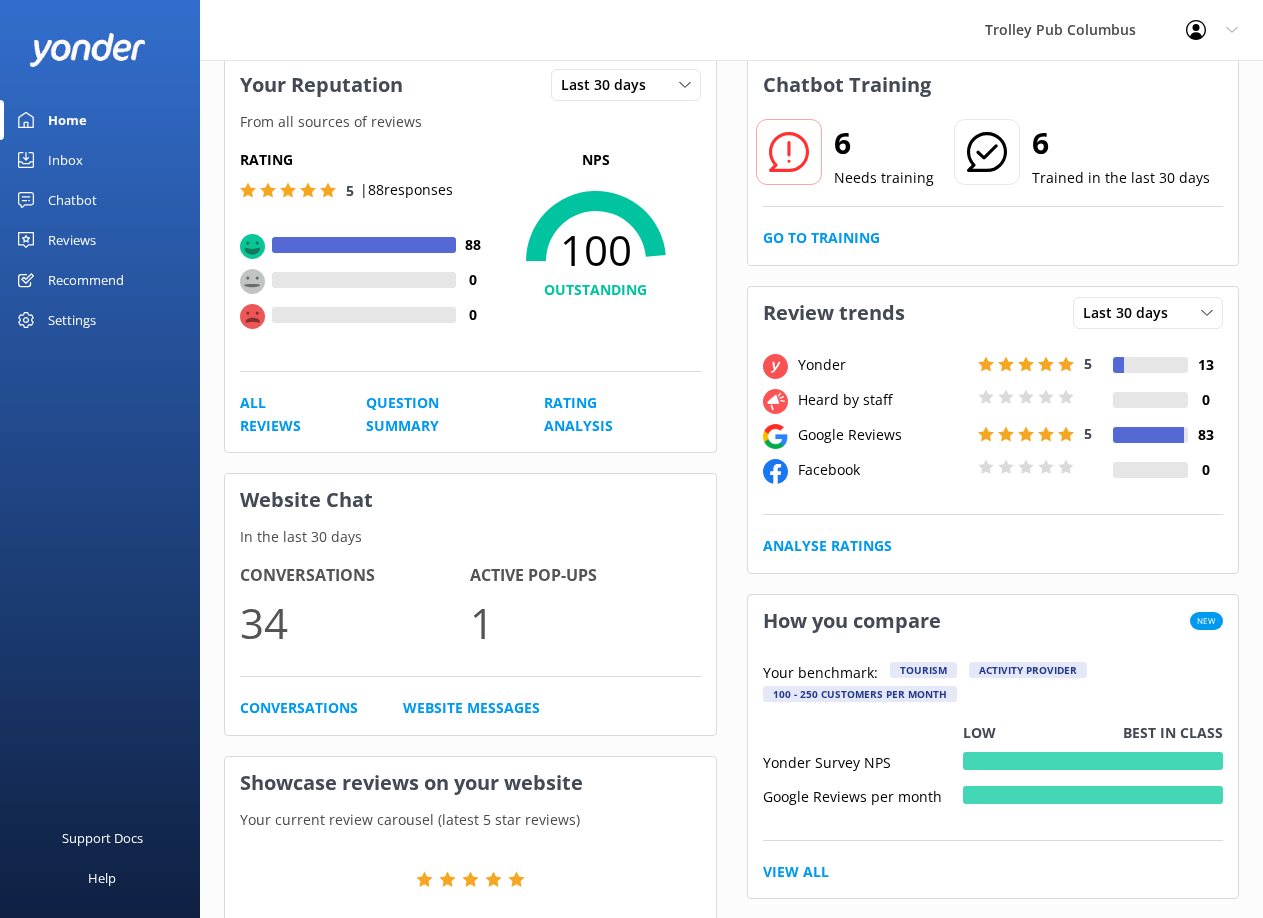 click on "Yonder" at bounding box center (883, 365) 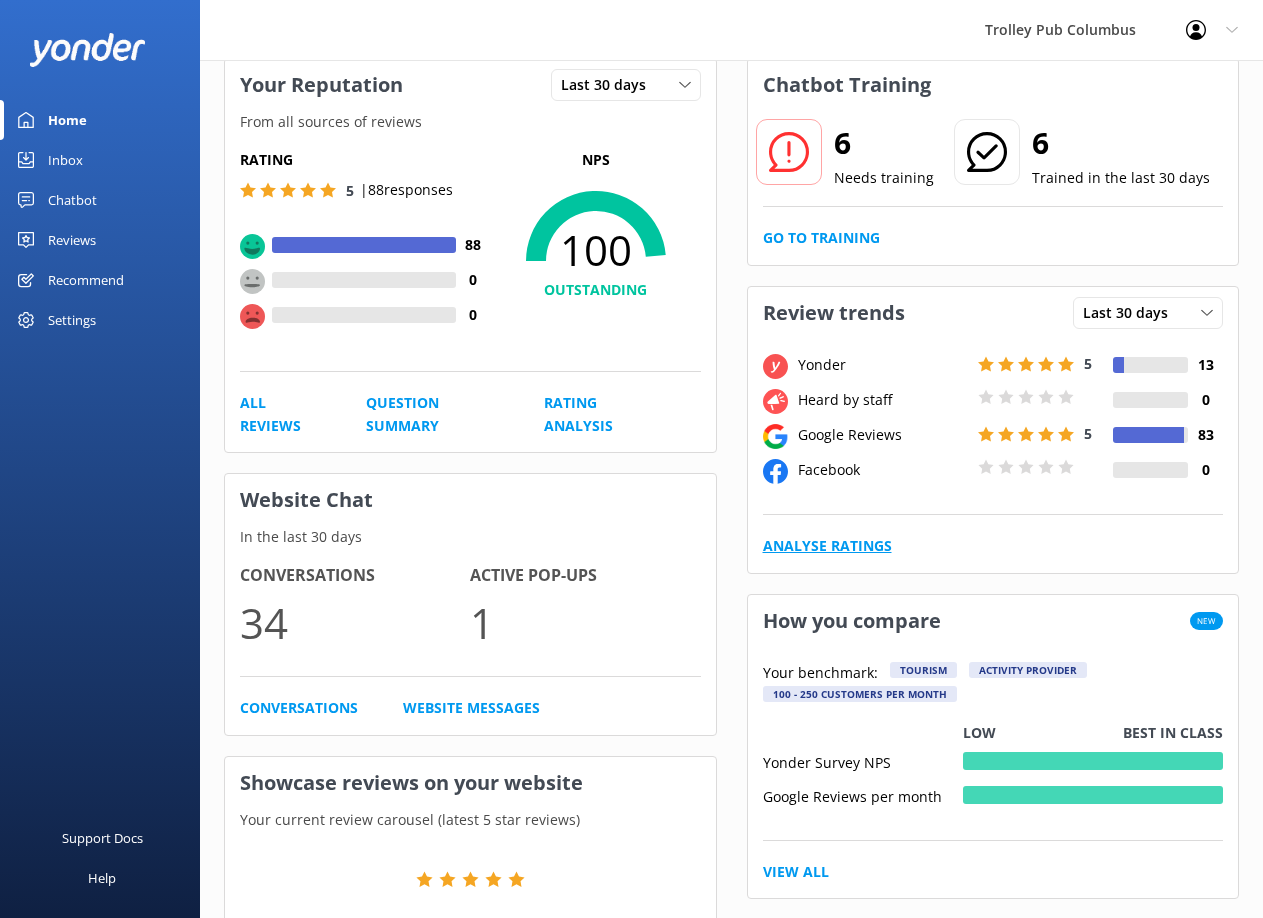 click on "Analyse Ratings" at bounding box center (827, 546) 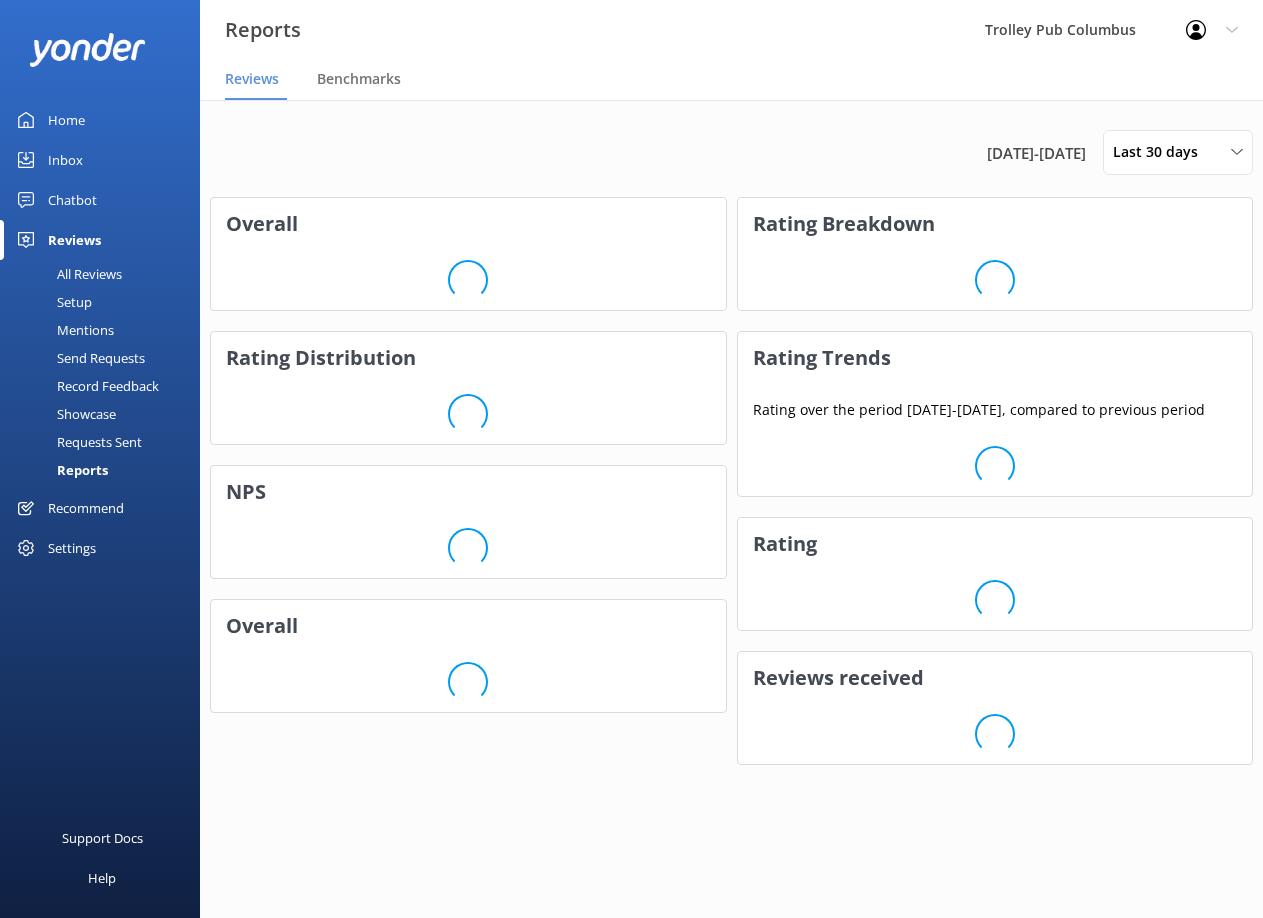 scroll, scrollTop: 0, scrollLeft: 0, axis: both 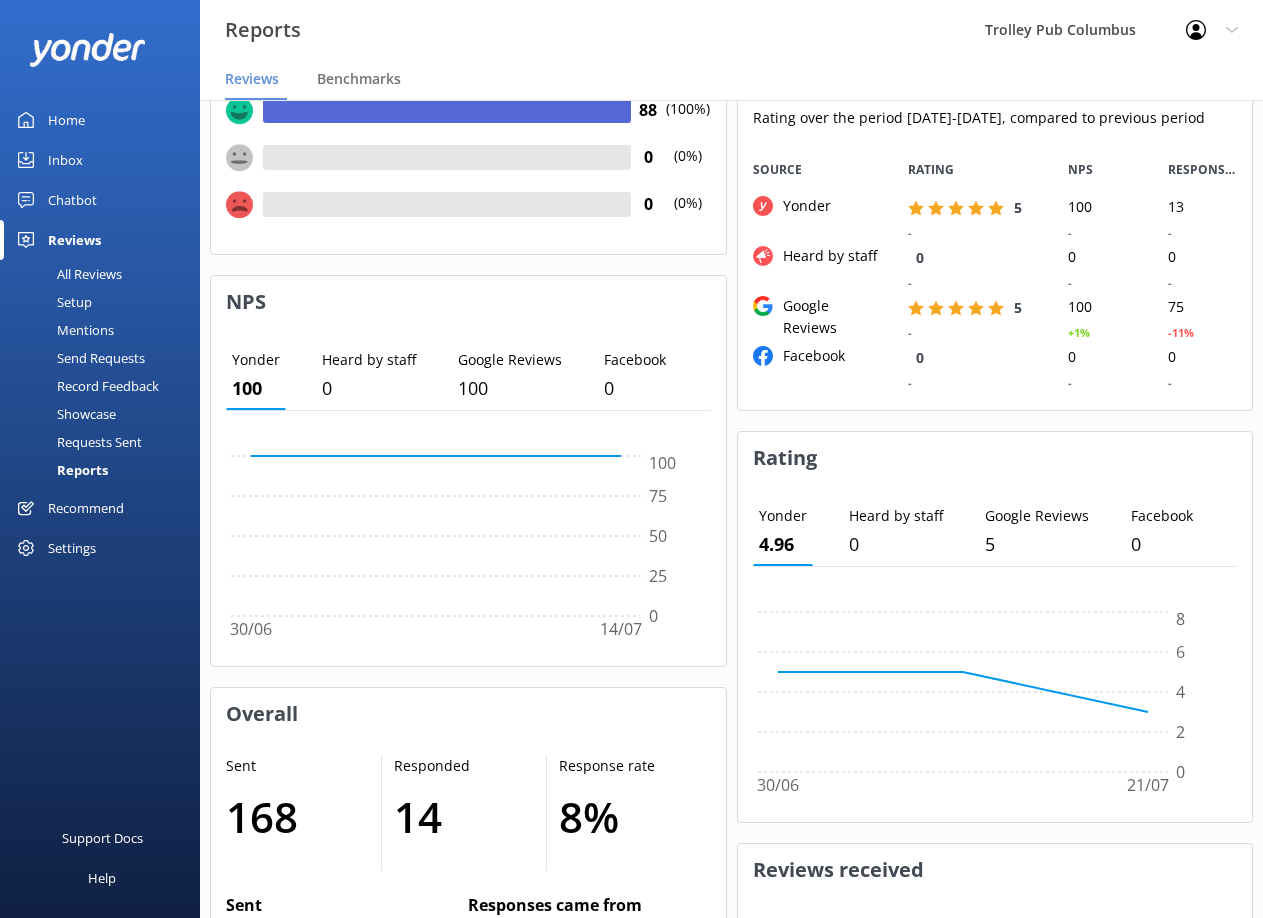 click on "All Reviews" at bounding box center [67, 274] 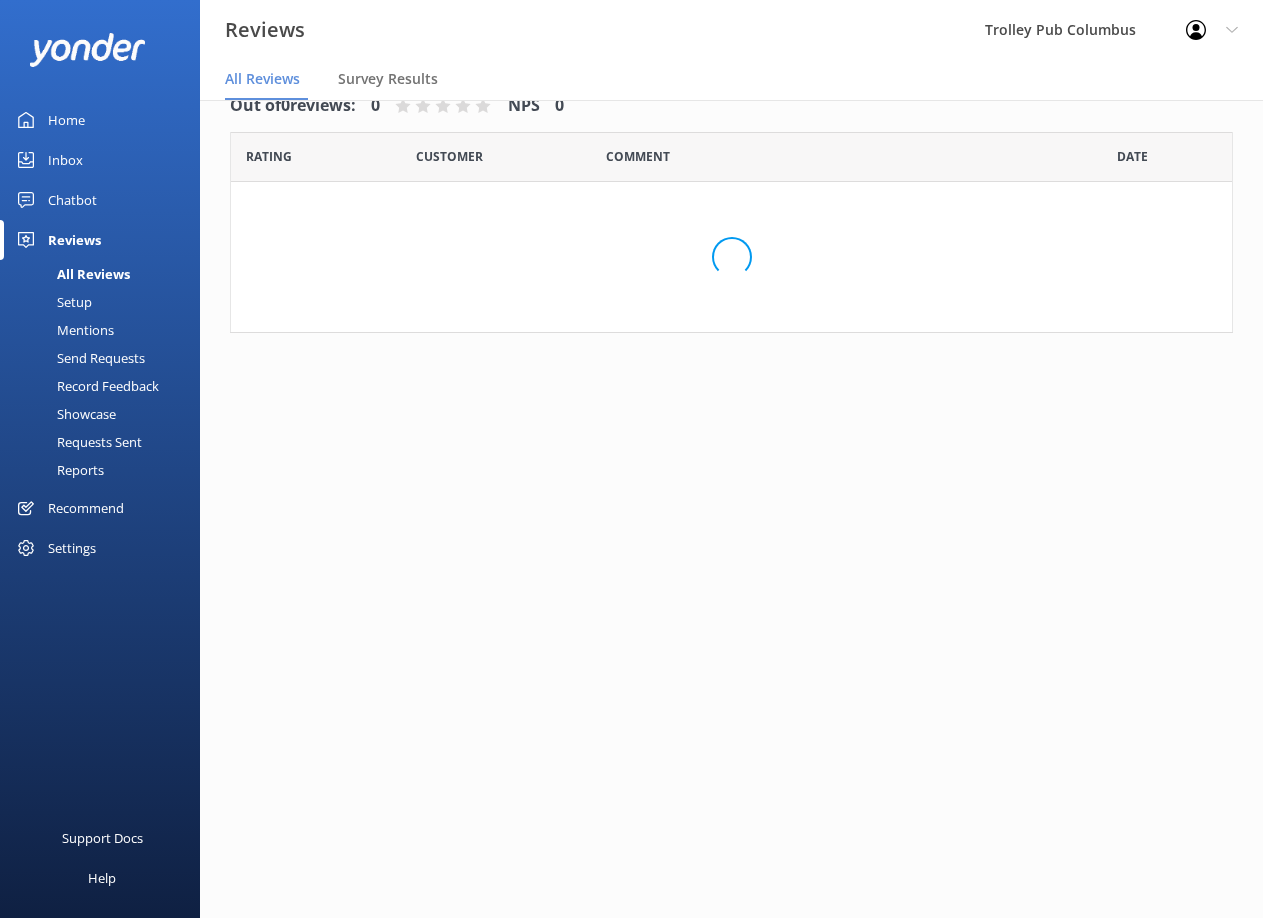 scroll, scrollTop: 40, scrollLeft: 0, axis: vertical 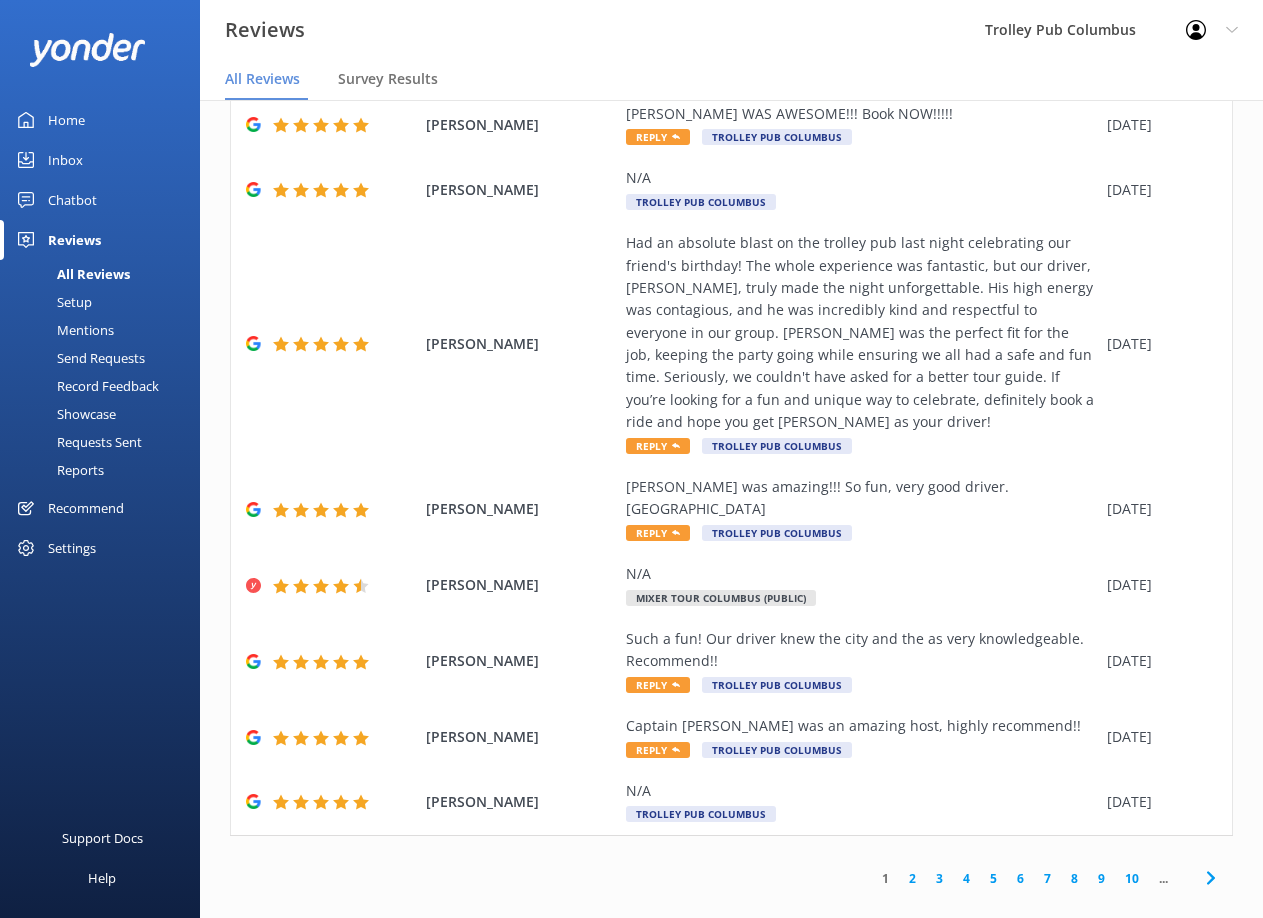 click on "2" at bounding box center (912, 878) 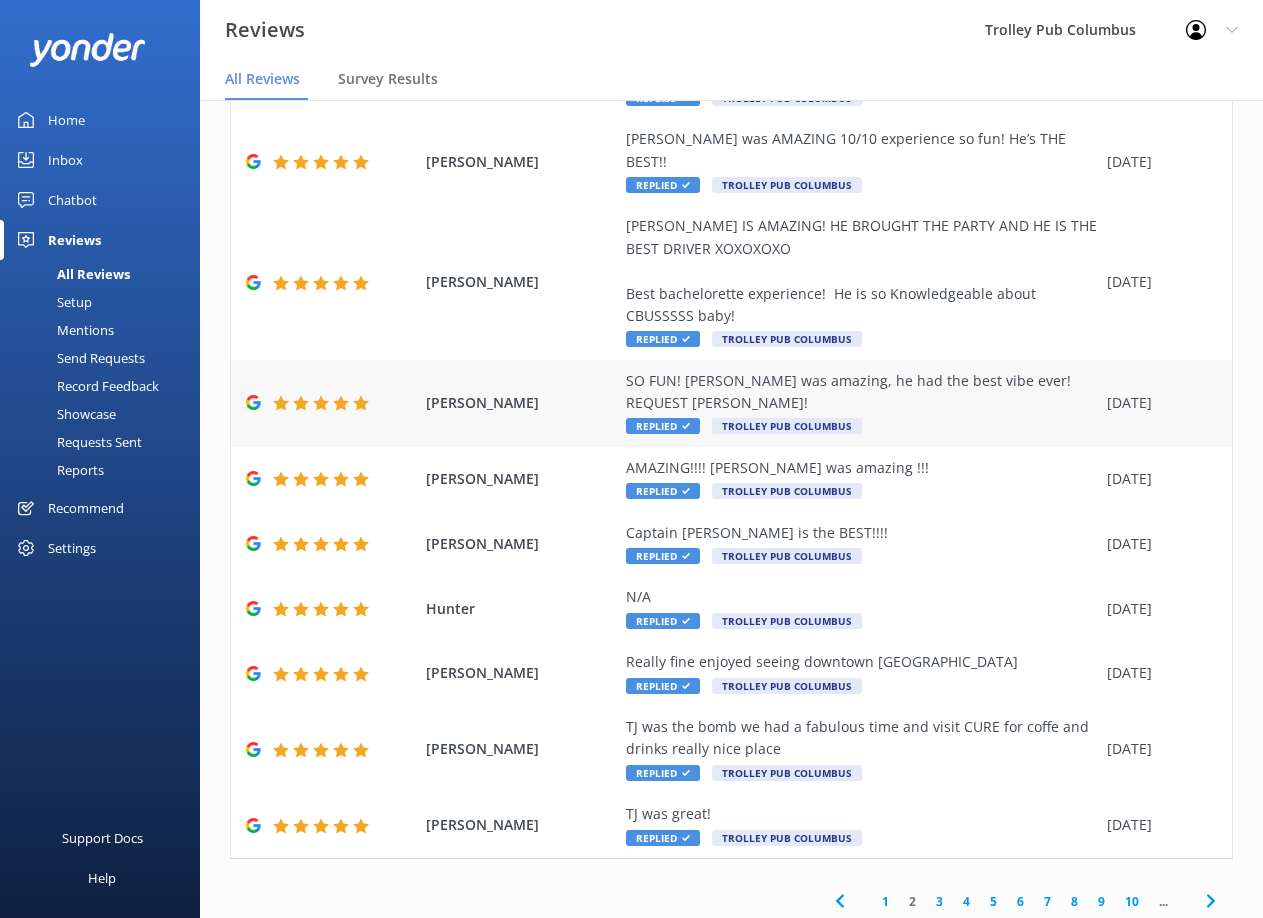 scroll, scrollTop: 204, scrollLeft: 0, axis: vertical 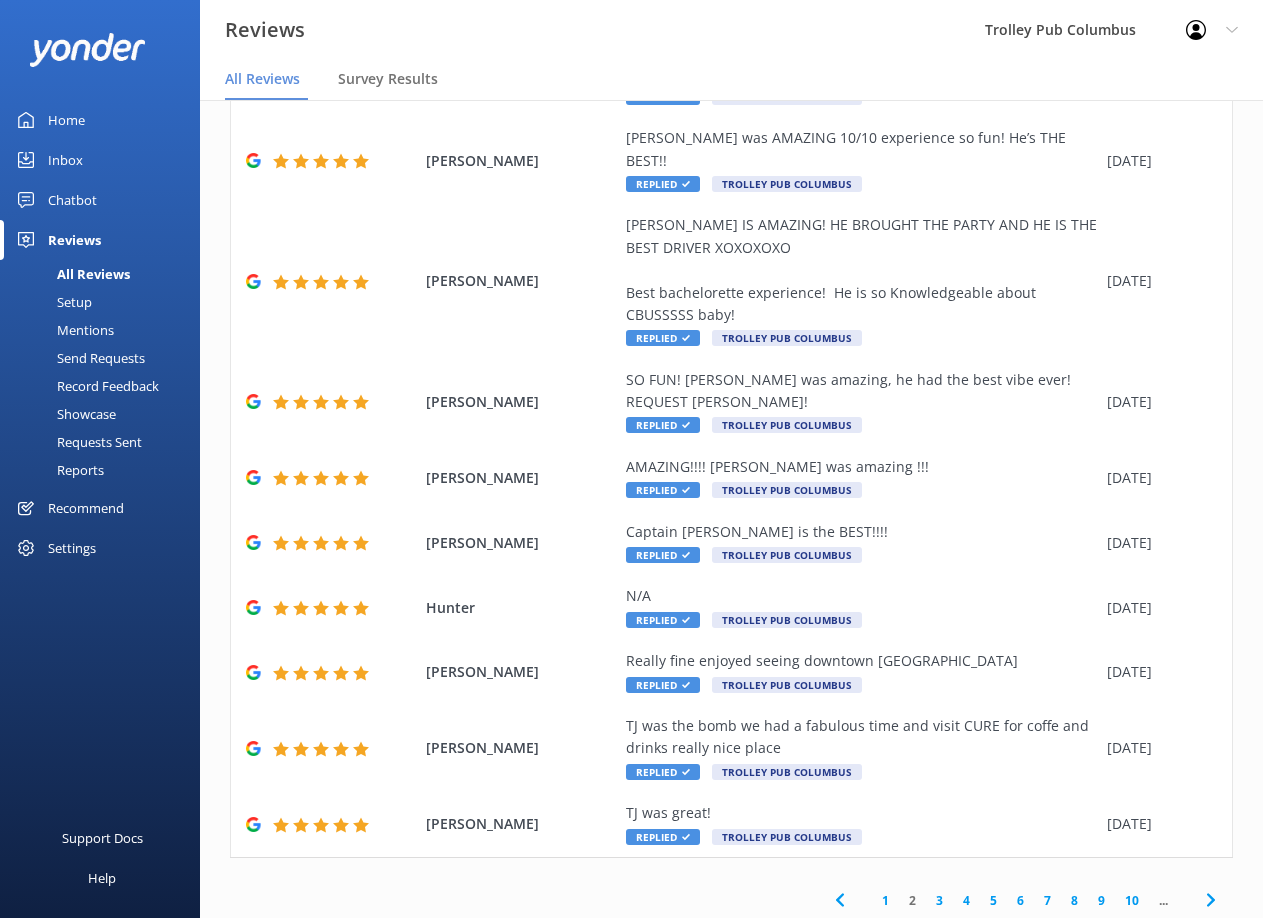 click on "3" at bounding box center [939, 900] 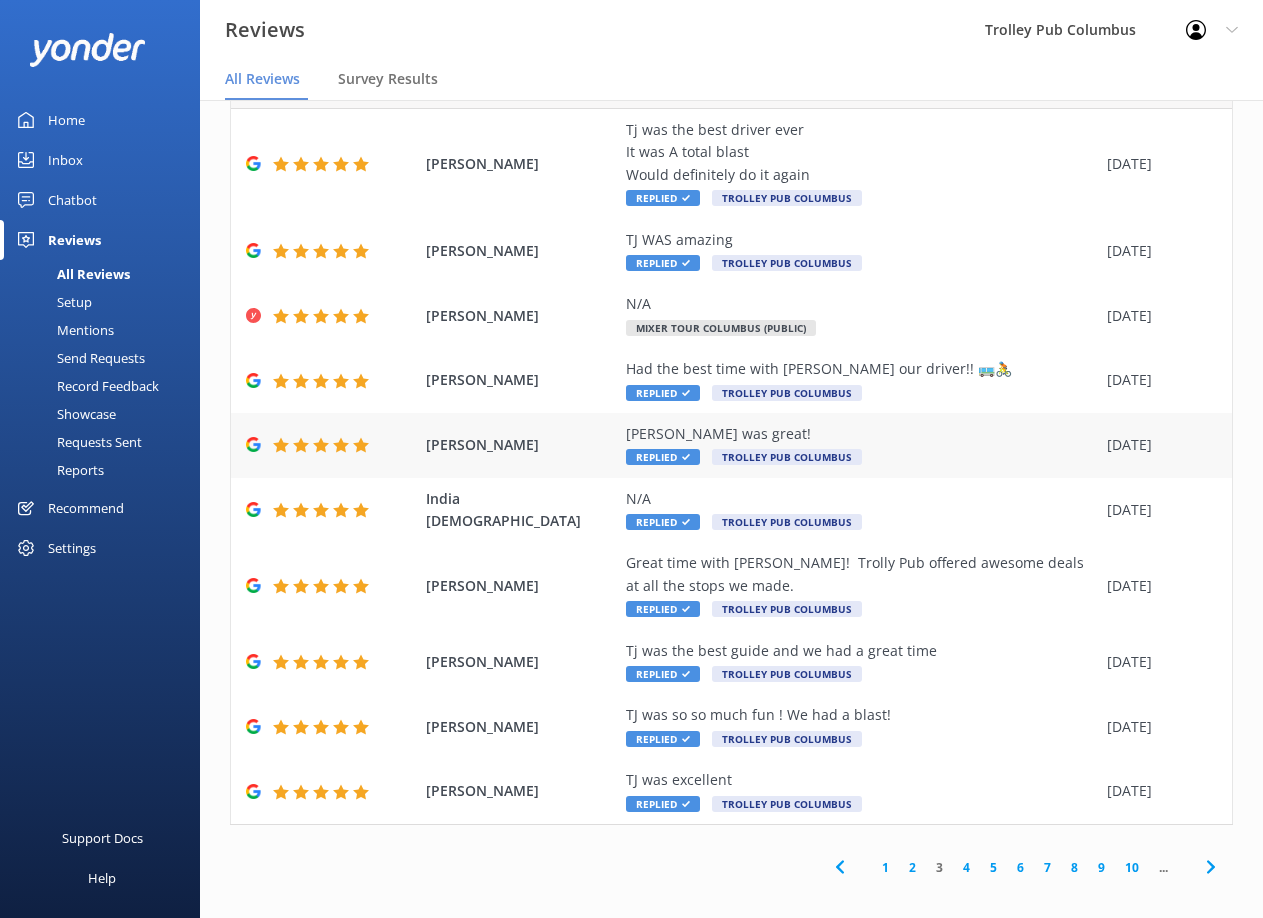scroll, scrollTop: 137, scrollLeft: 0, axis: vertical 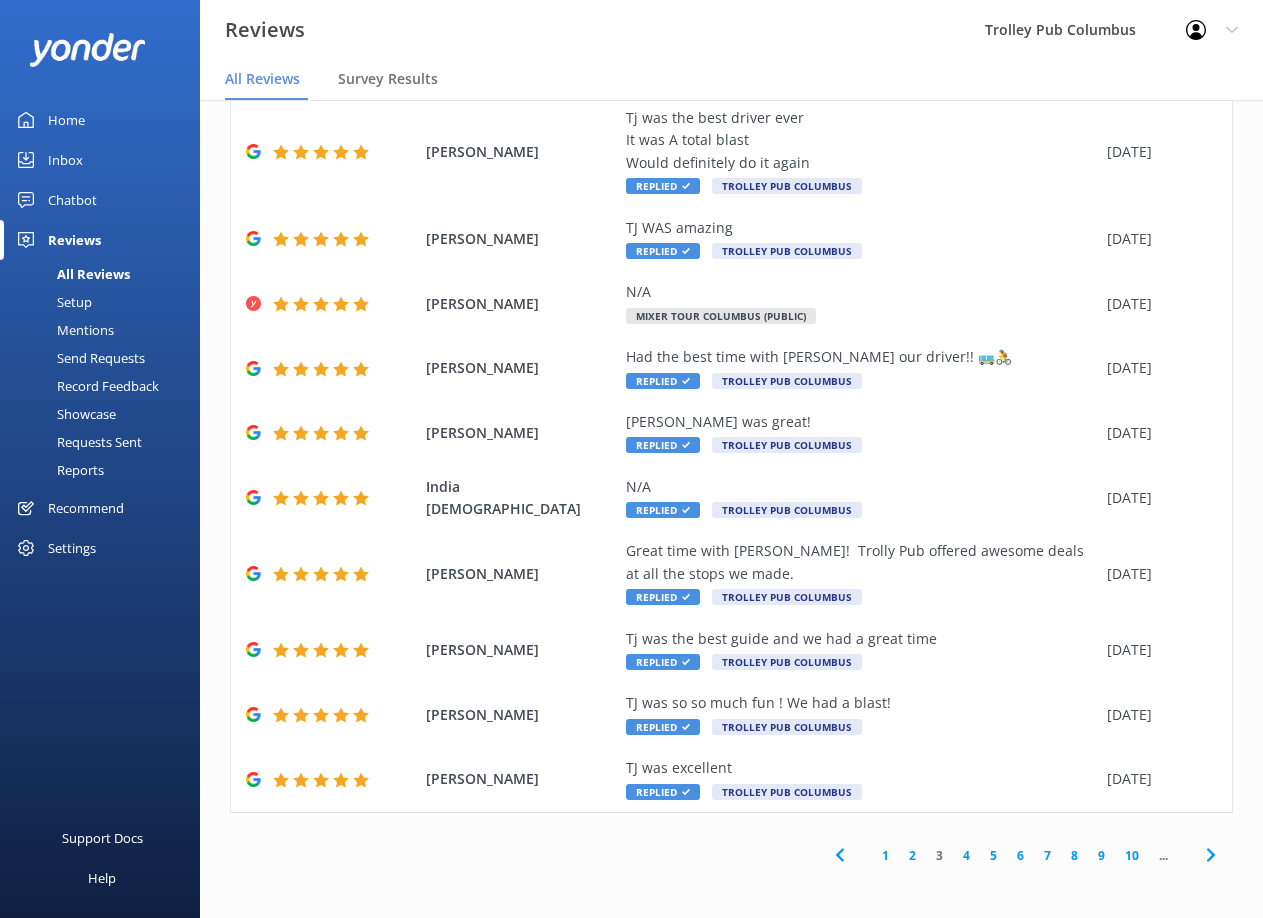 click on "4" at bounding box center [966, 855] 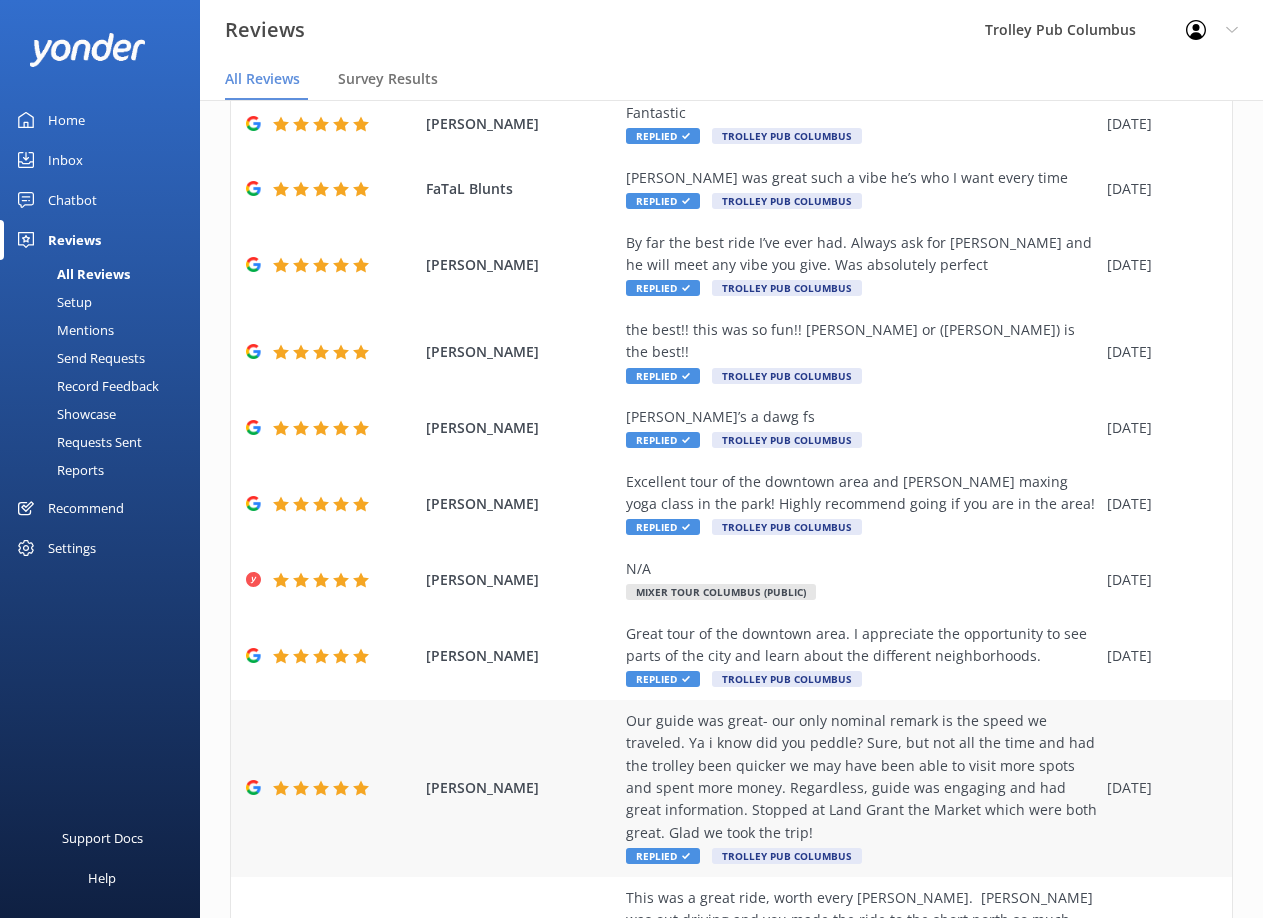 scroll, scrollTop: 271, scrollLeft: 0, axis: vertical 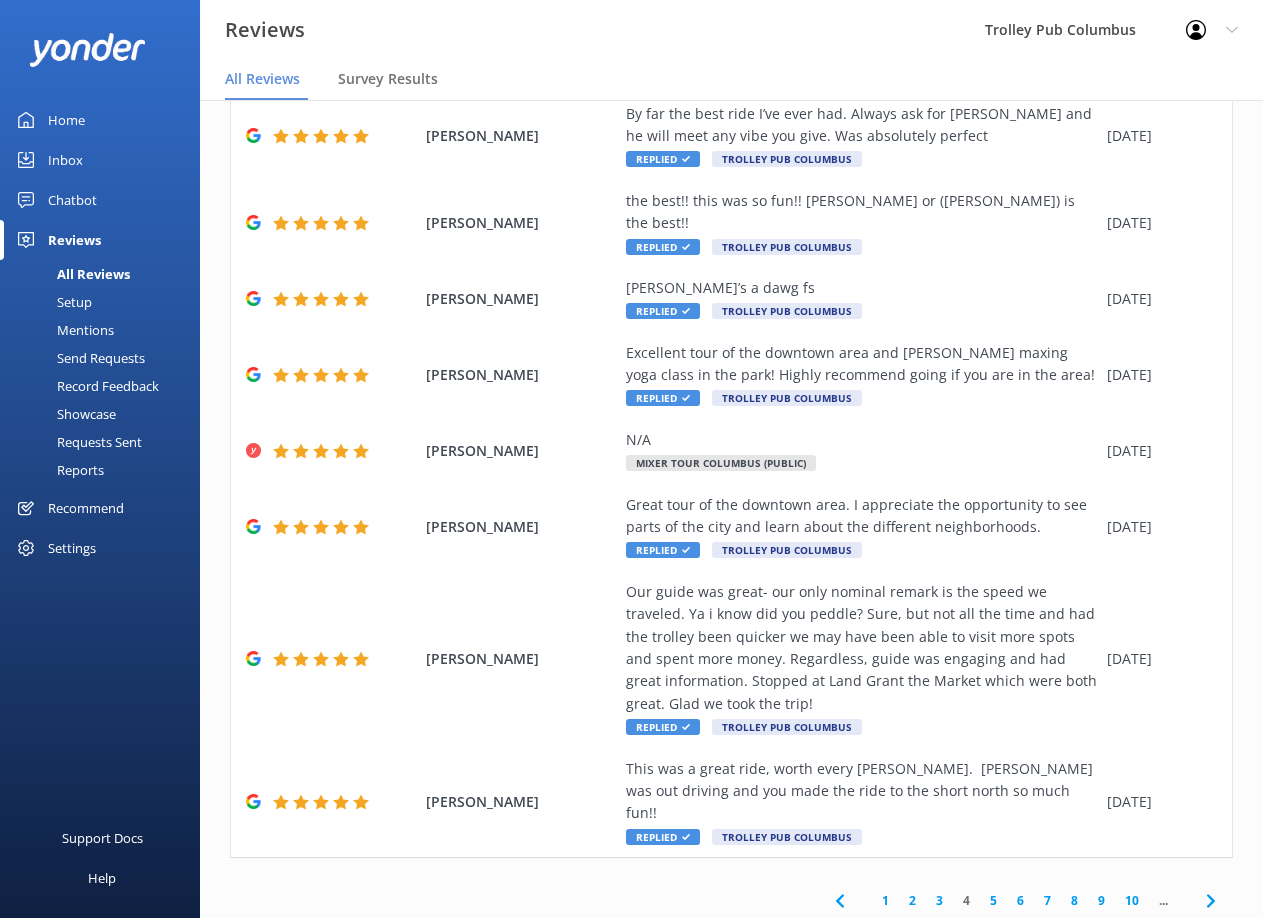 click on "5" at bounding box center [993, 900] 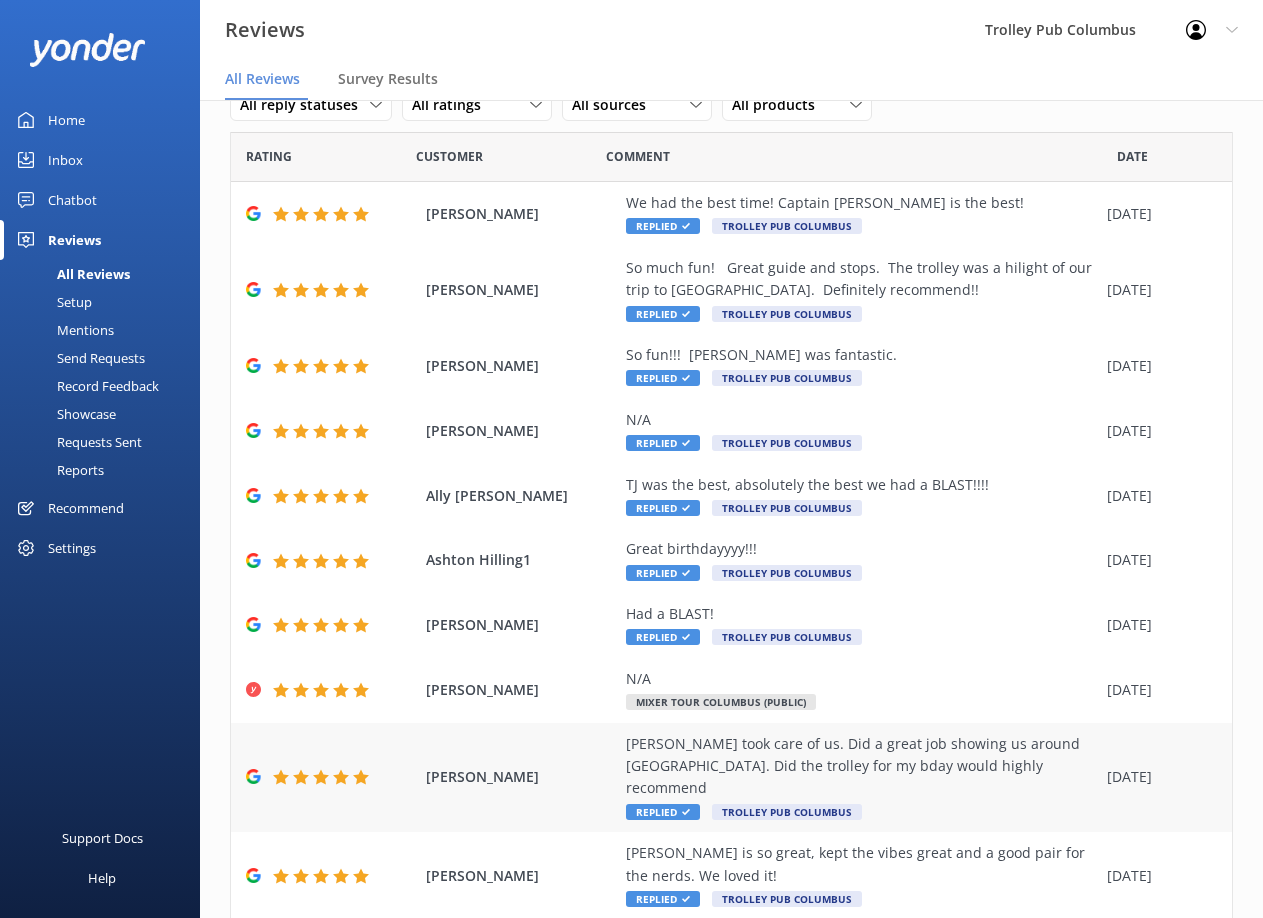 scroll, scrollTop: 137, scrollLeft: 0, axis: vertical 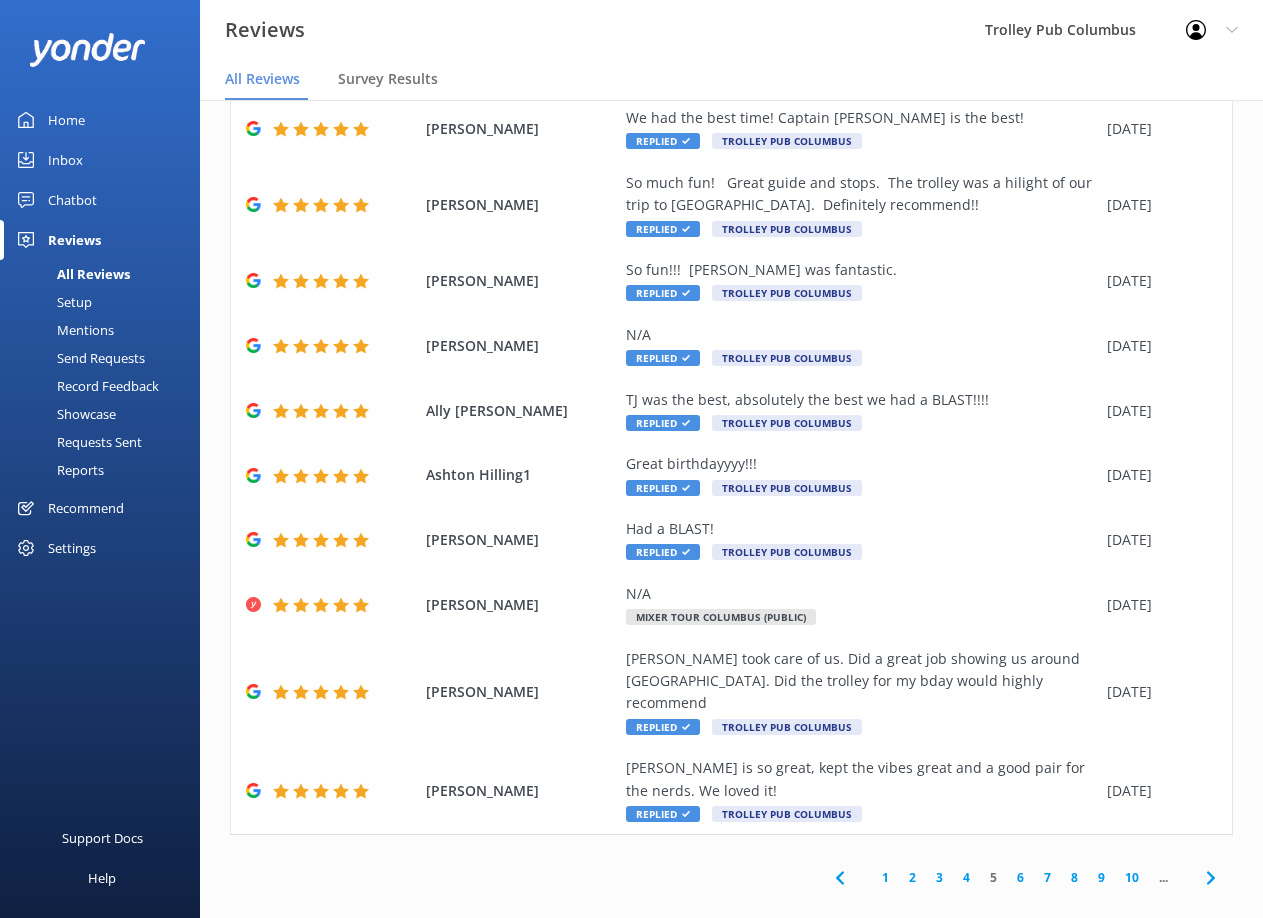 click on "6" at bounding box center [1020, 877] 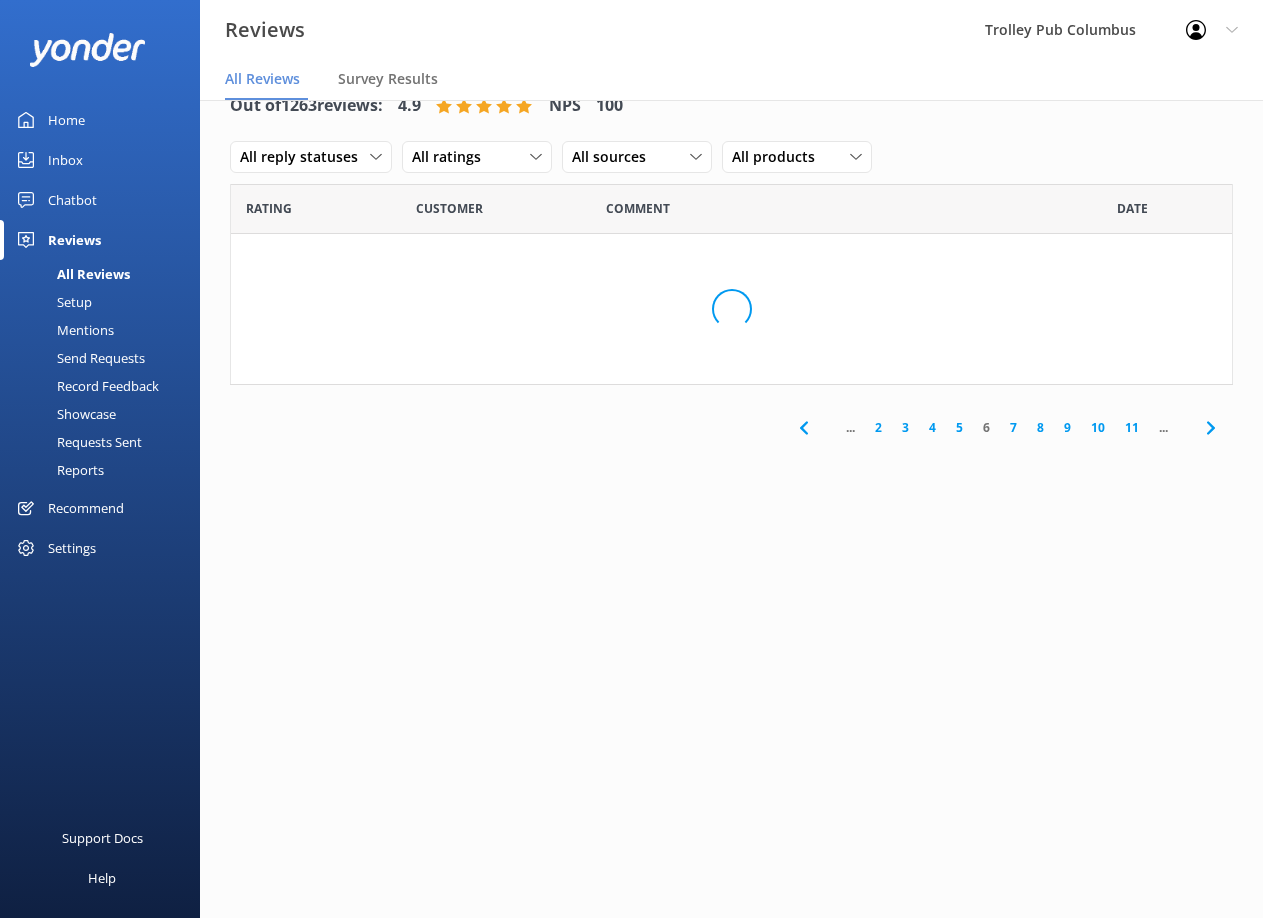 scroll 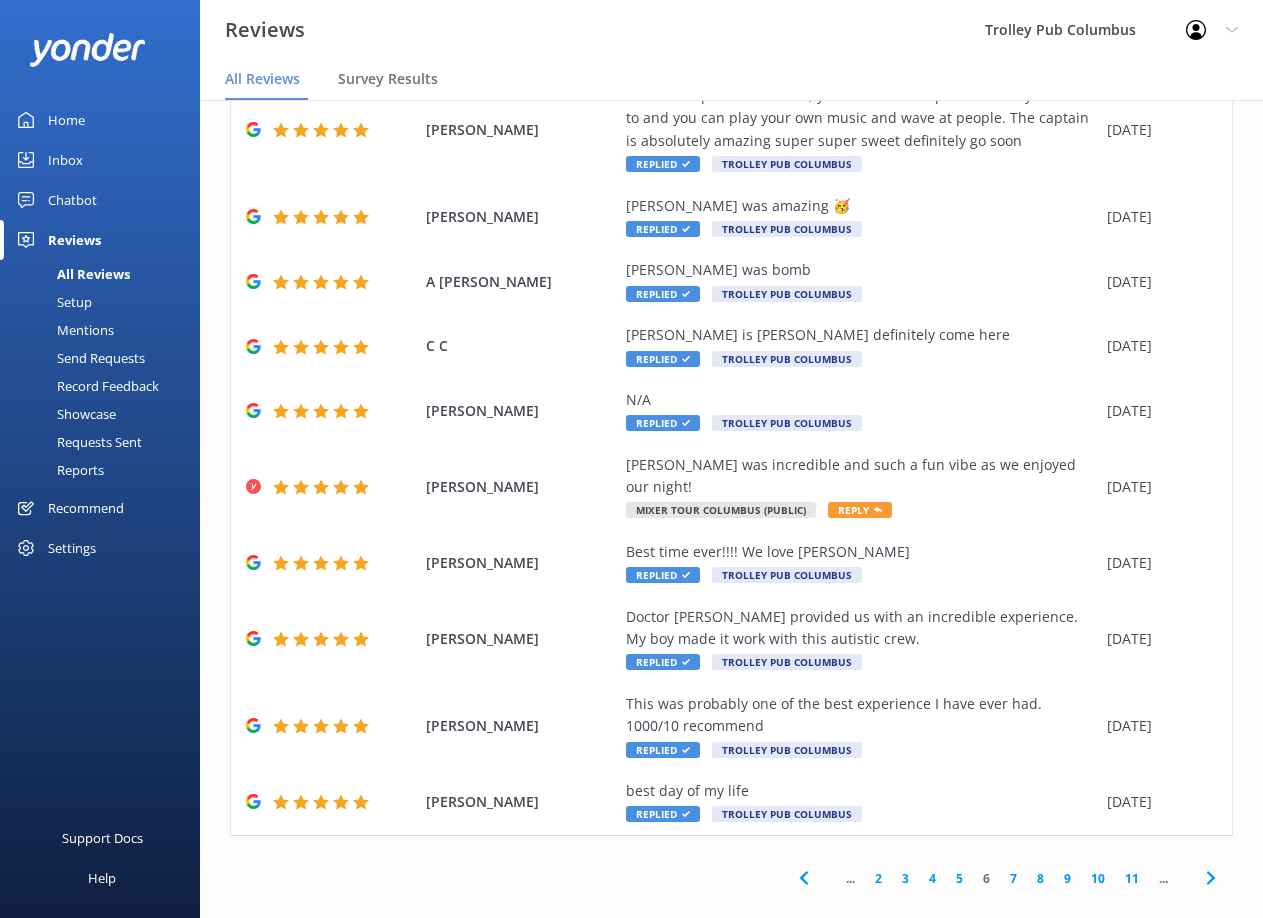 click on "7" at bounding box center (1013, 878) 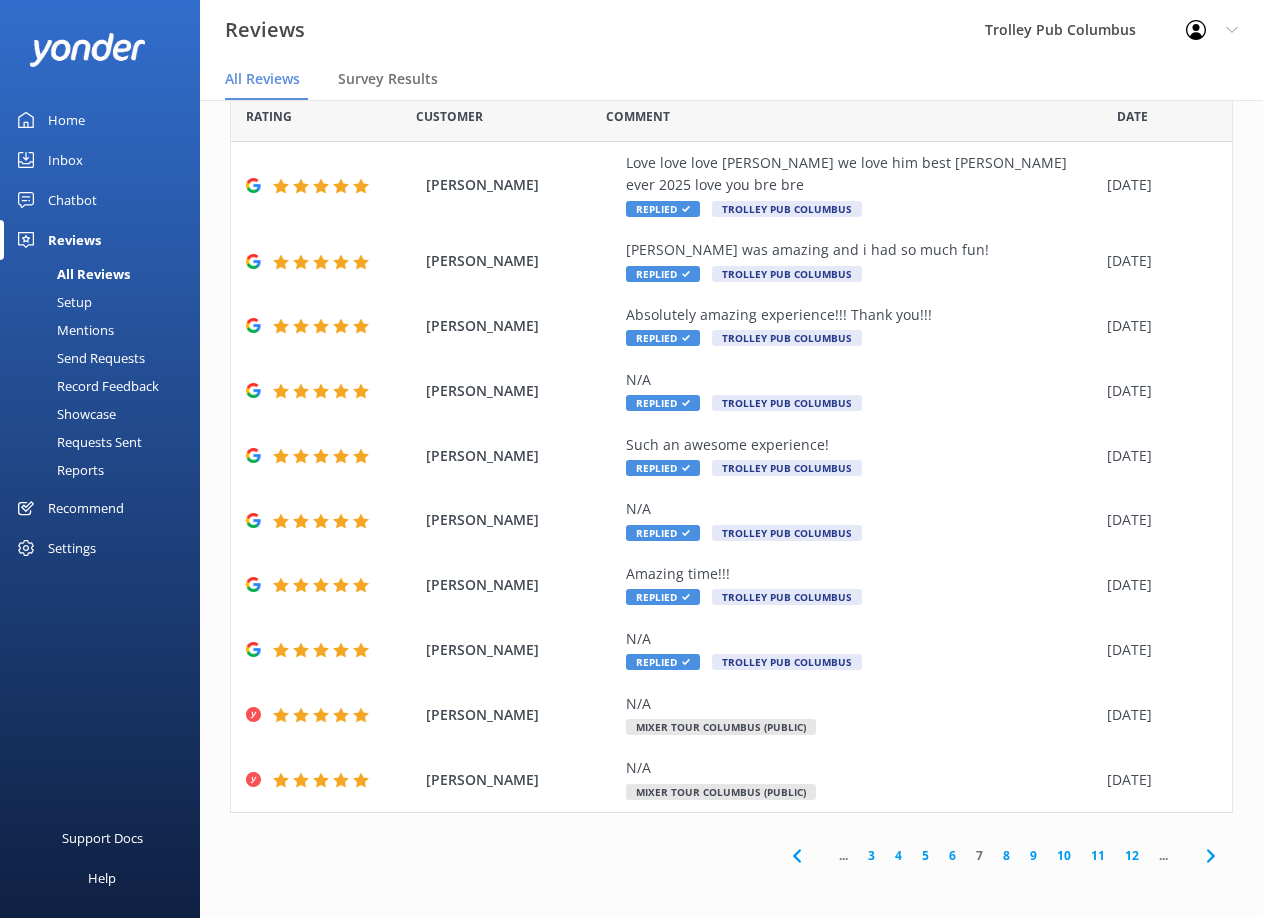 click on "8" at bounding box center (1006, 855) 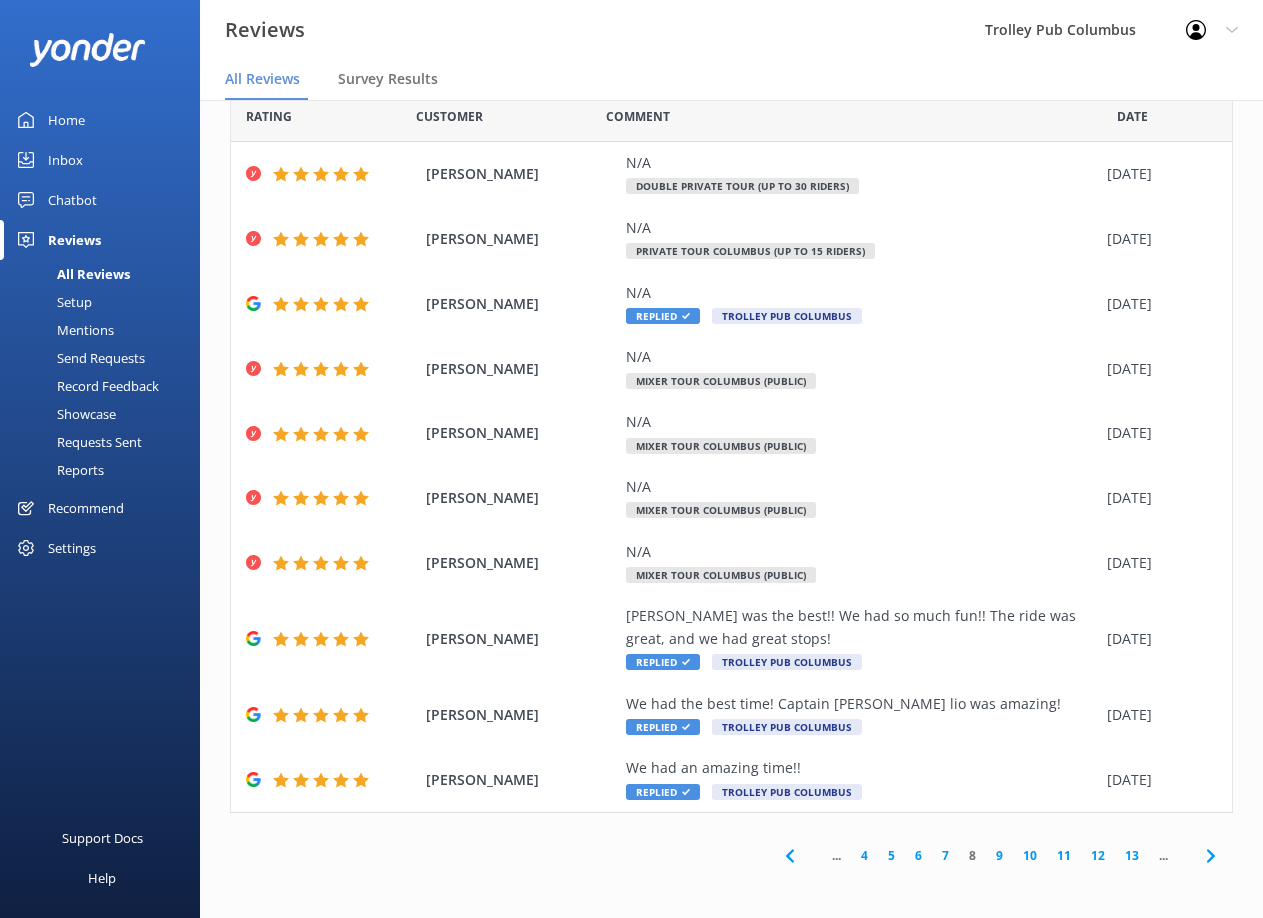 click 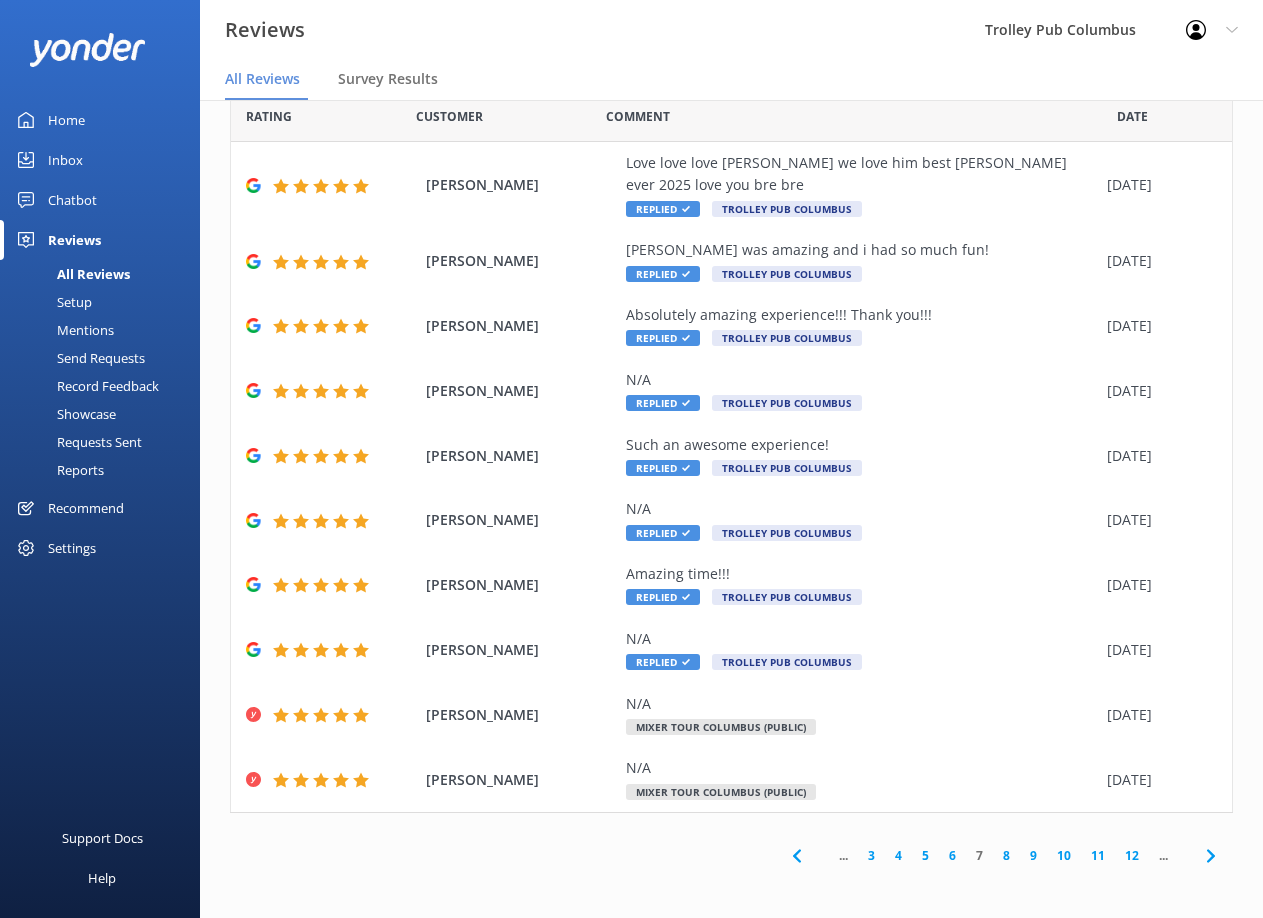 click on "3" at bounding box center (871, 855) 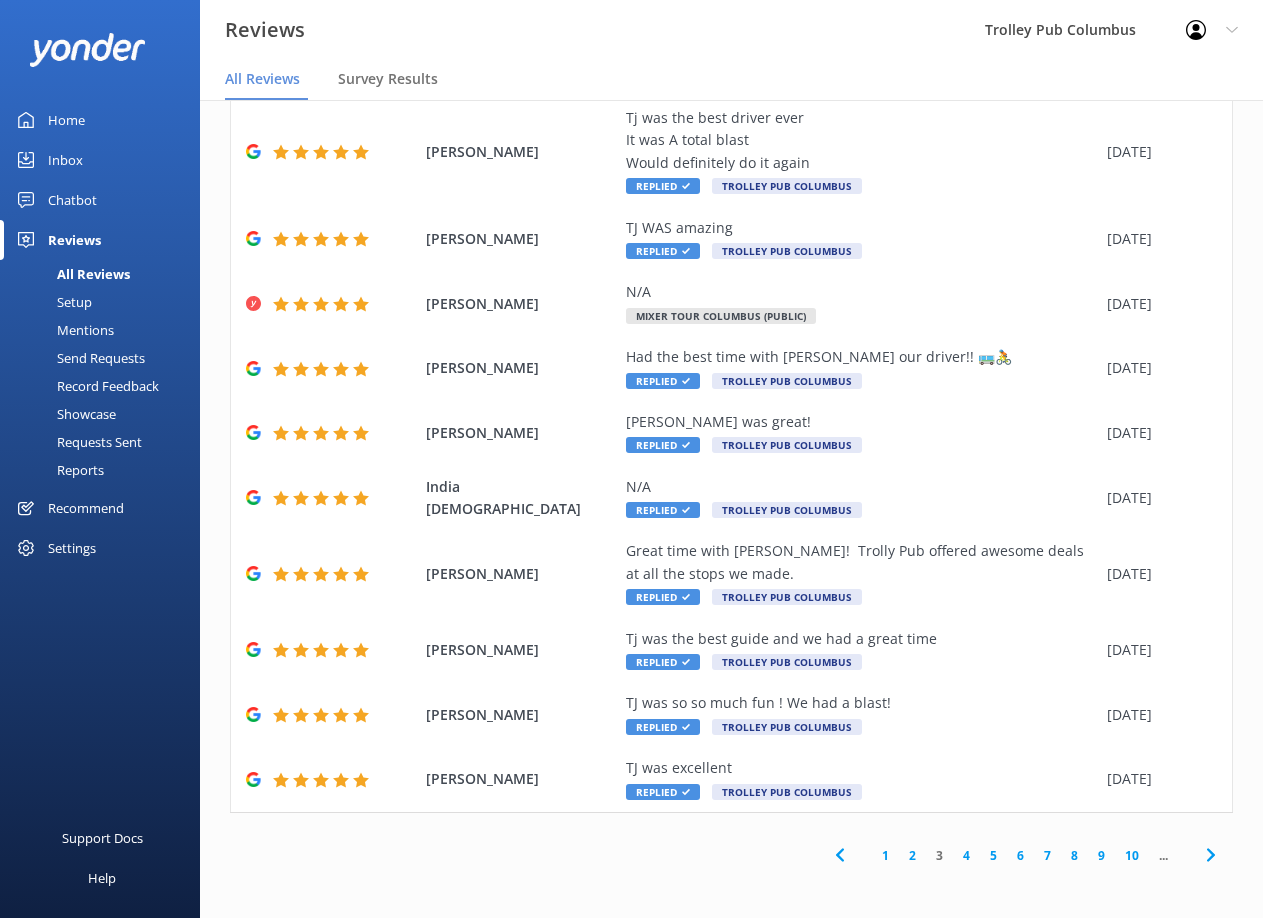 click on "1" at bounding box center (885, 855) 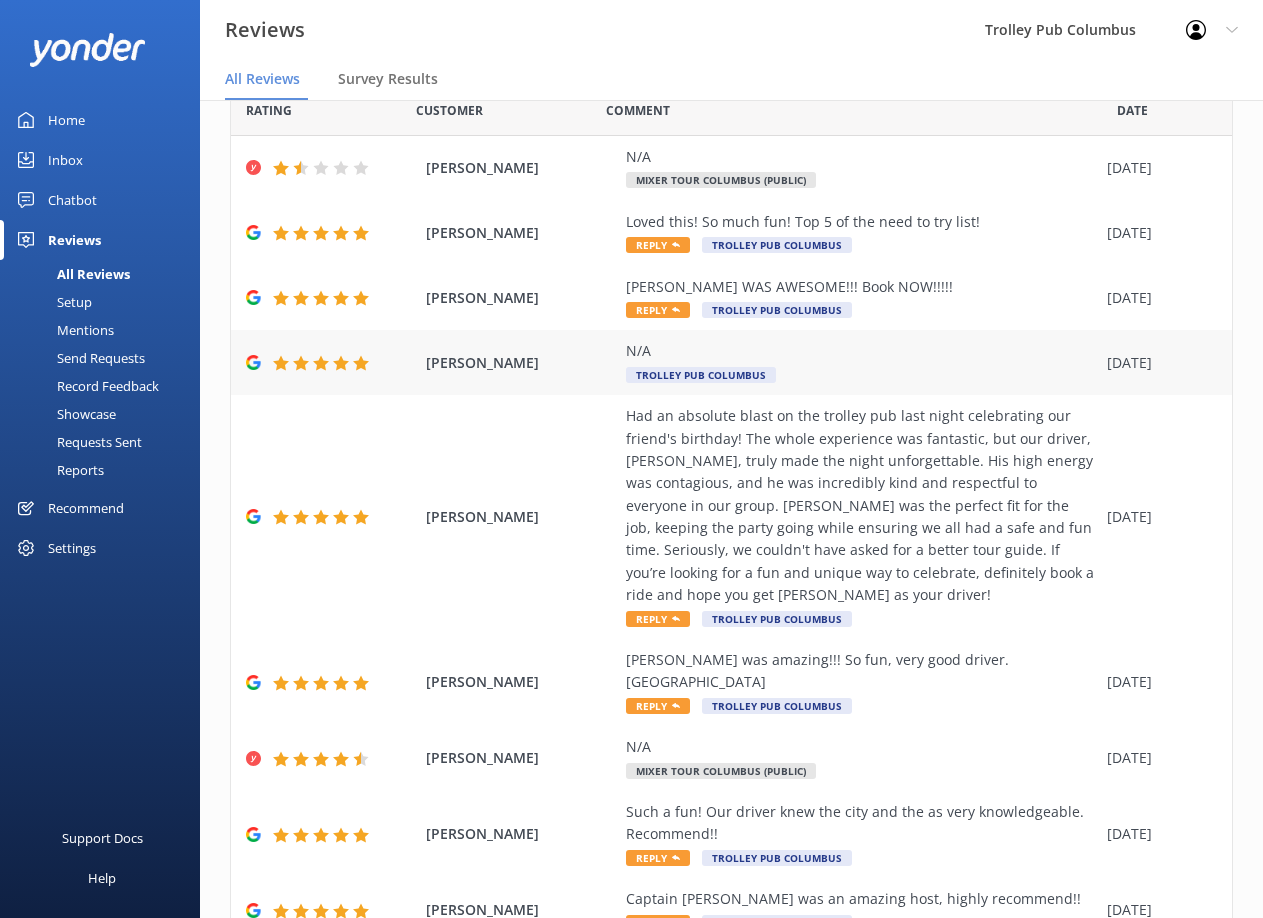 scroll, scrollTop: 0, scrollLeft: 0, axis: both 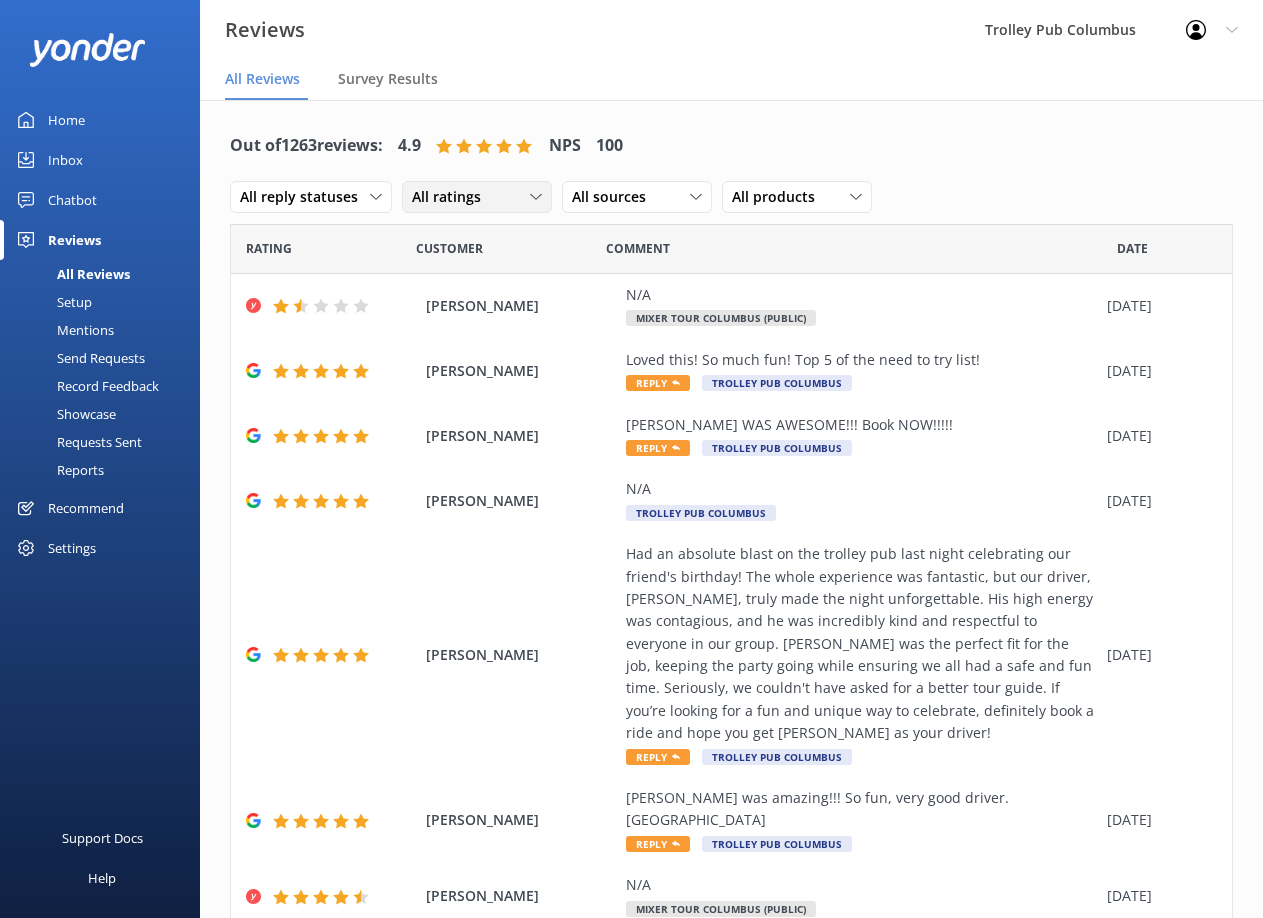 click on "All ratings" at bounding box center (452, 197) 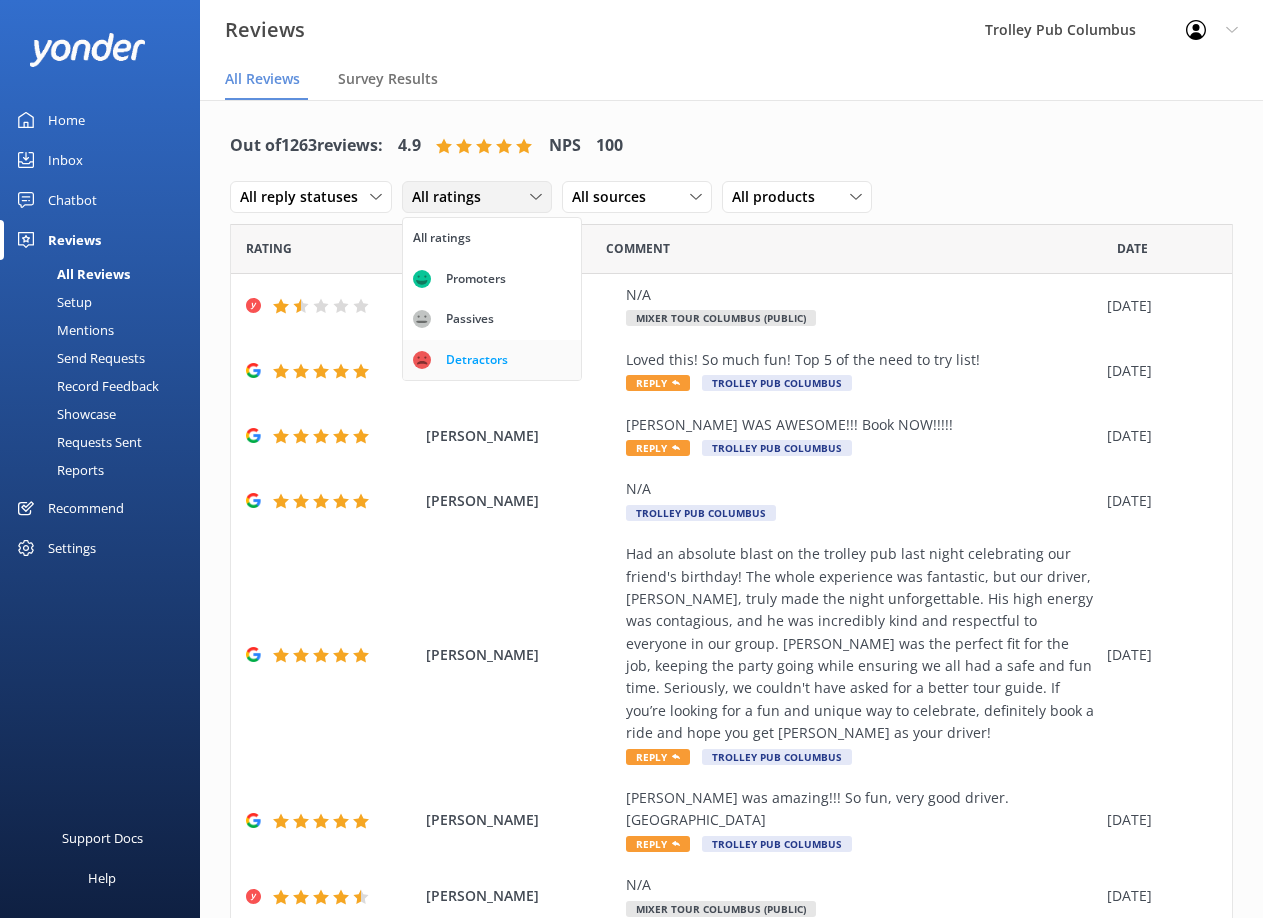 click on "Detractors" at bounding box center [477, 360] 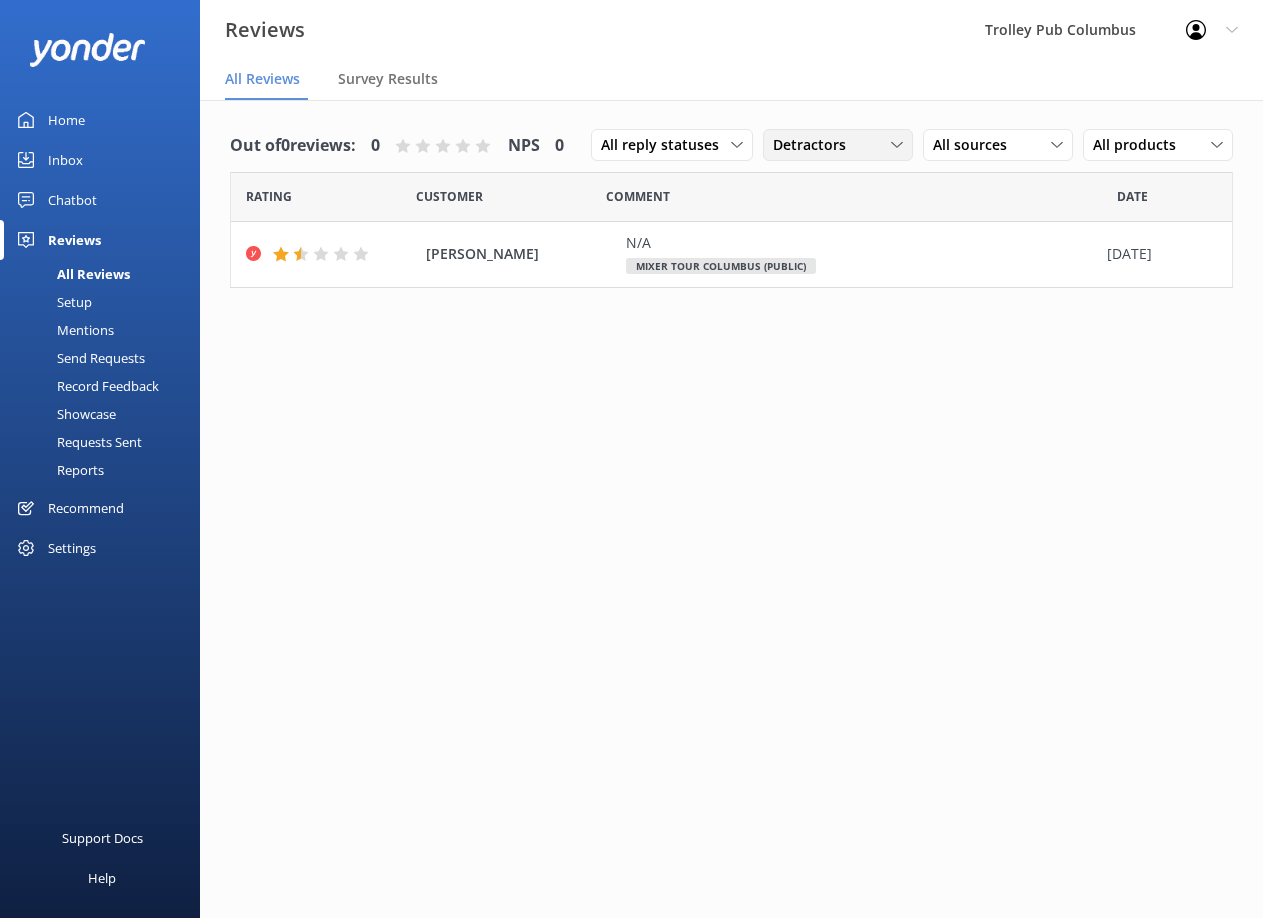 click on "Detractors" at bounding box center [815, 145] 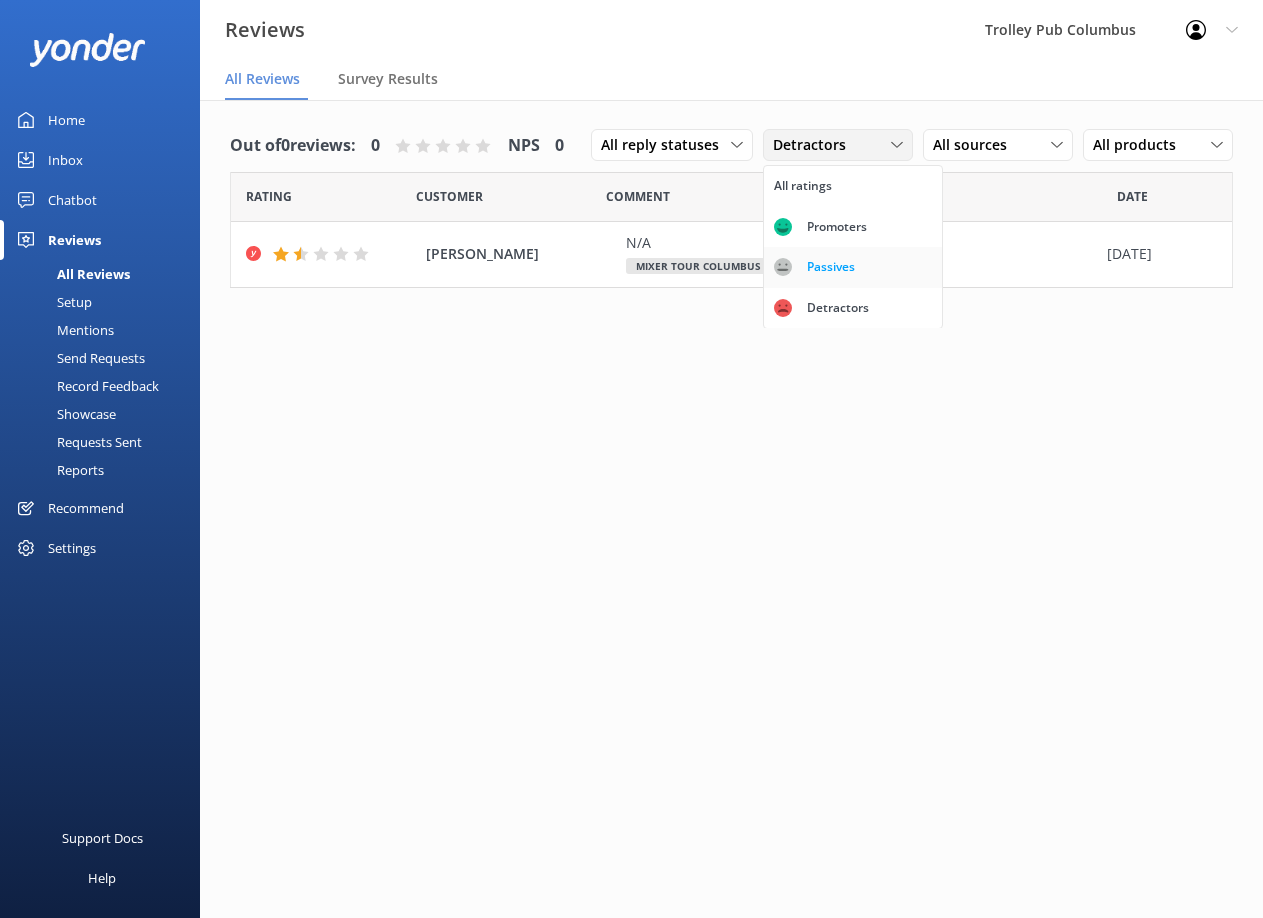 click on "Passives" at bounding box center [831, 267] 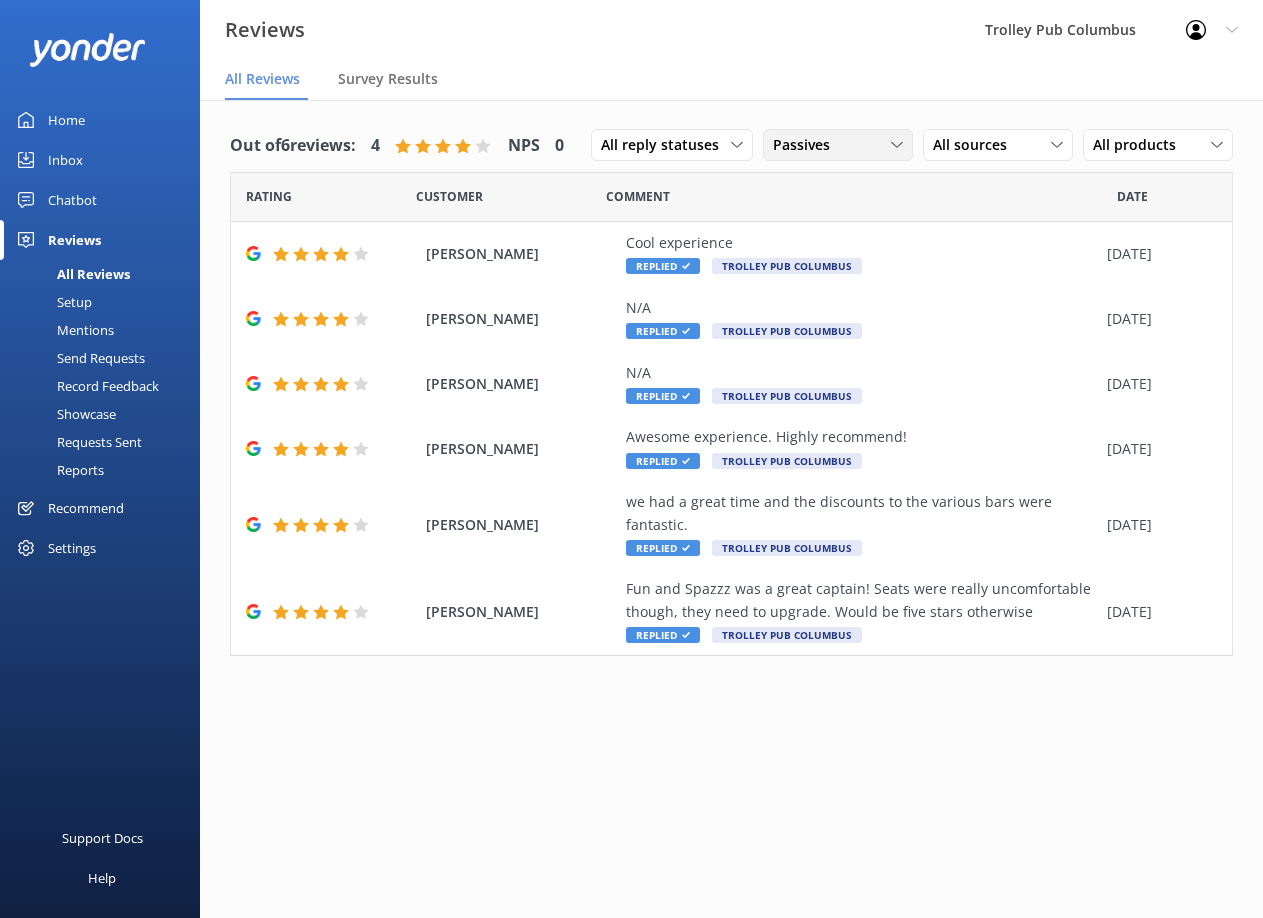 click 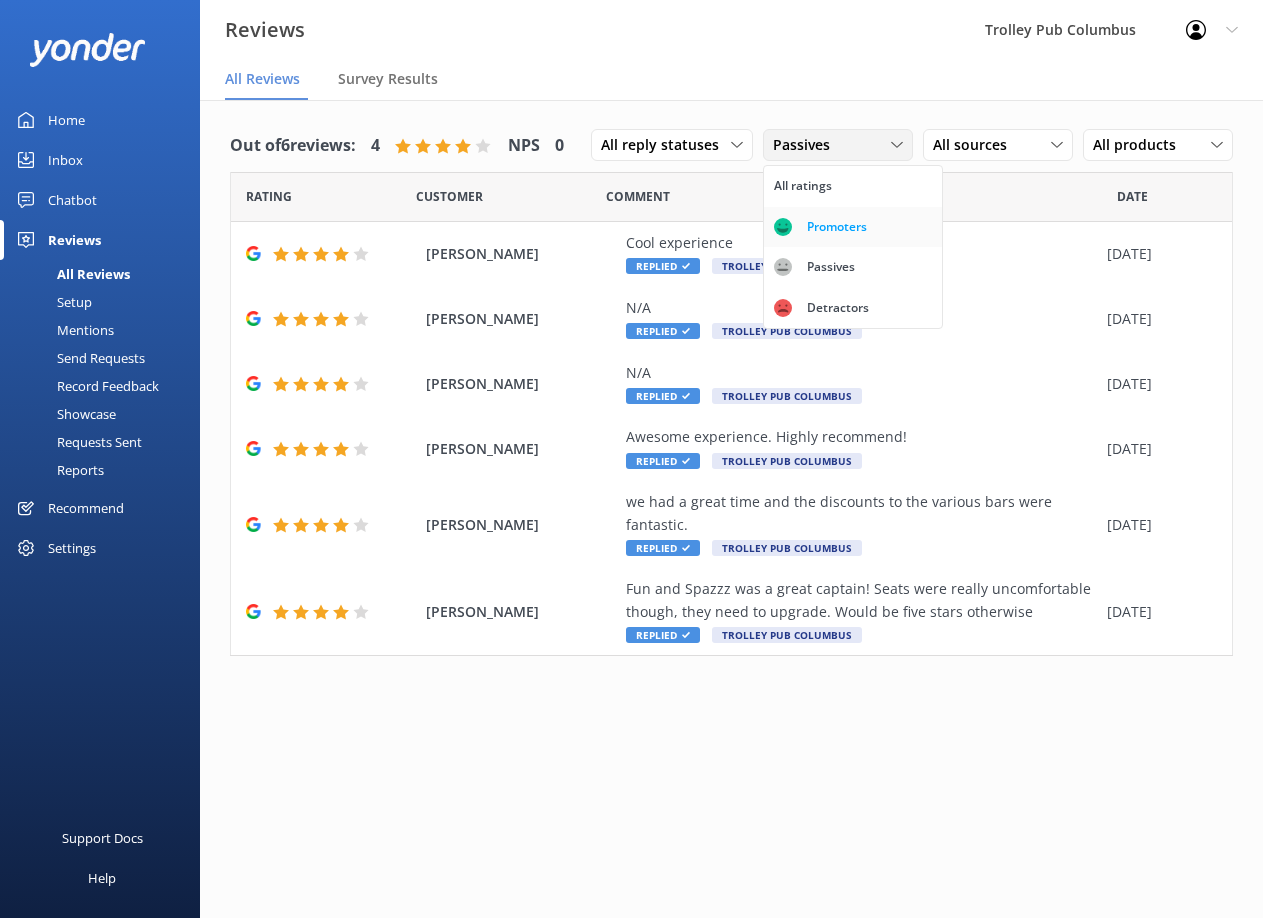 click on "Promoters" at bounding box center (837, 227) 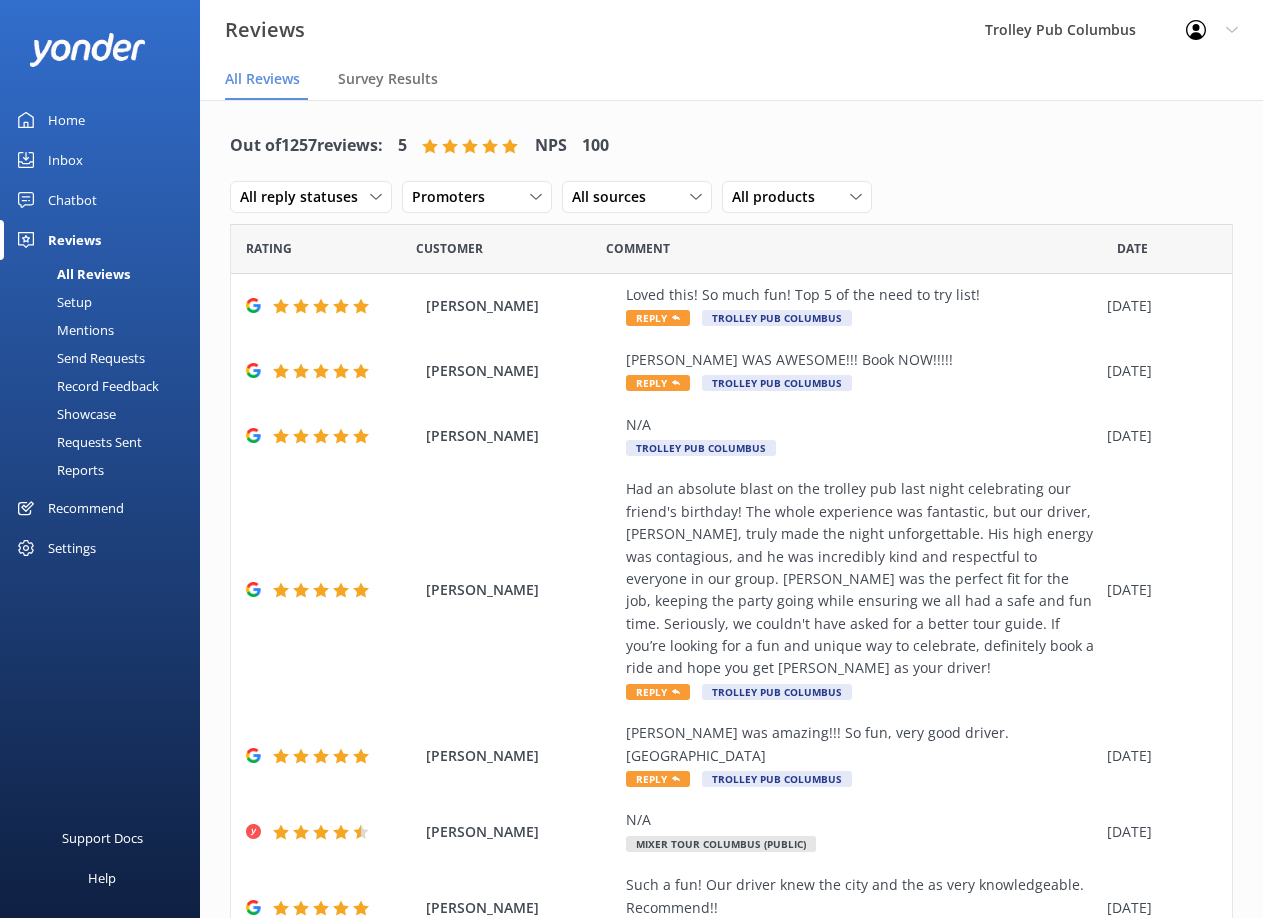 click on "Home" at bounding box center [100, 120] 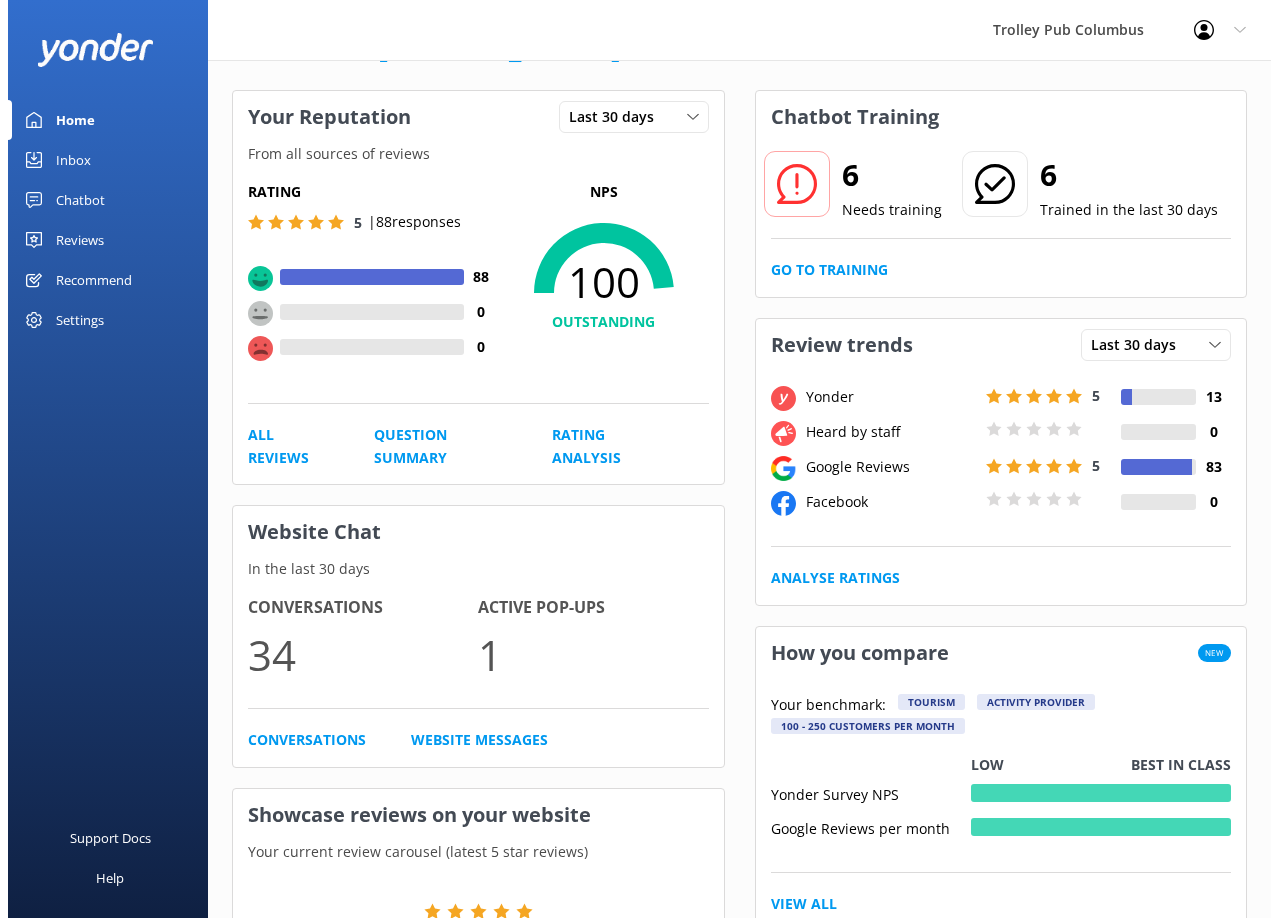 scroll, scrollTop: 0, scrollLeft: 0, axis: both 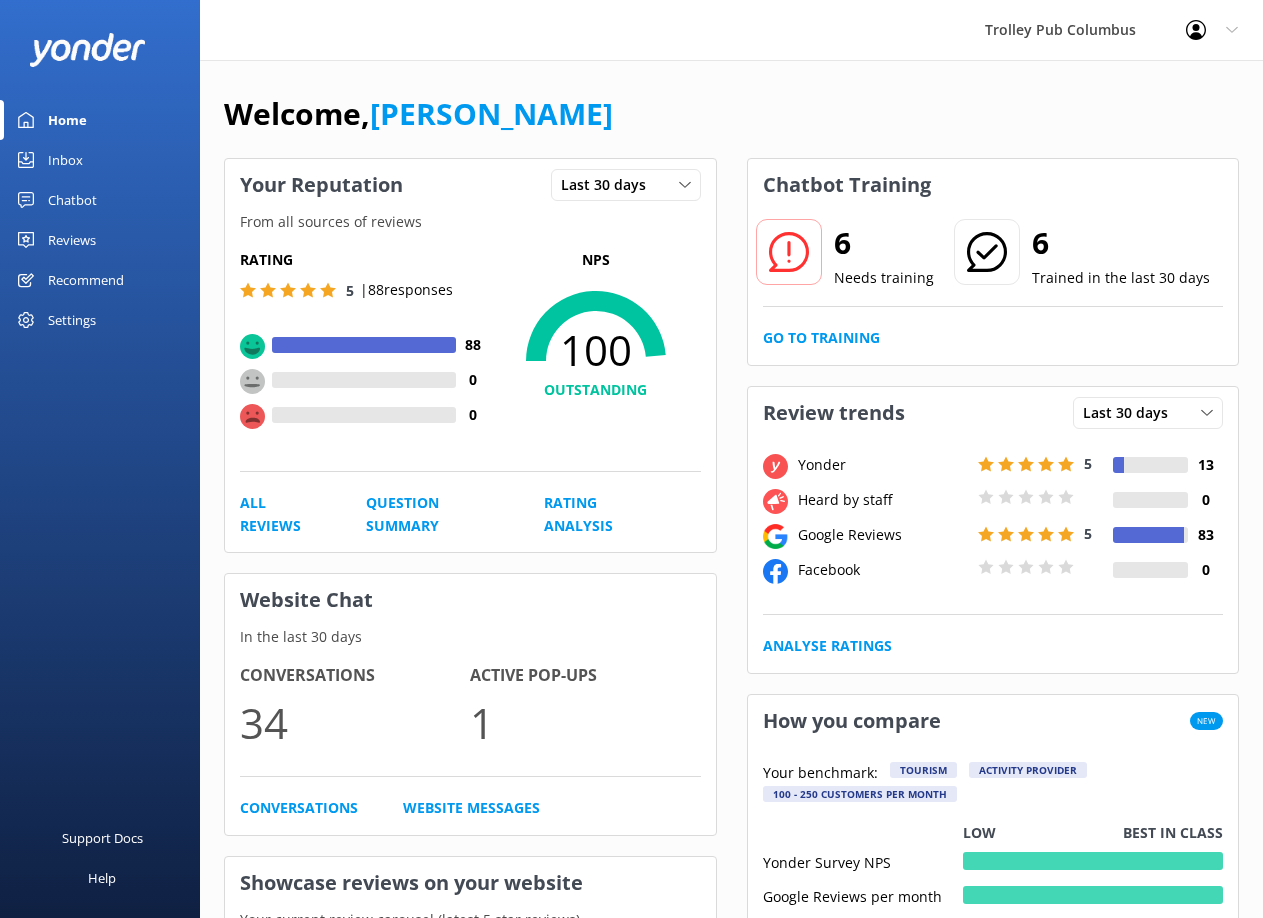 click on "Chatbot" at bounding box center (72, 200) 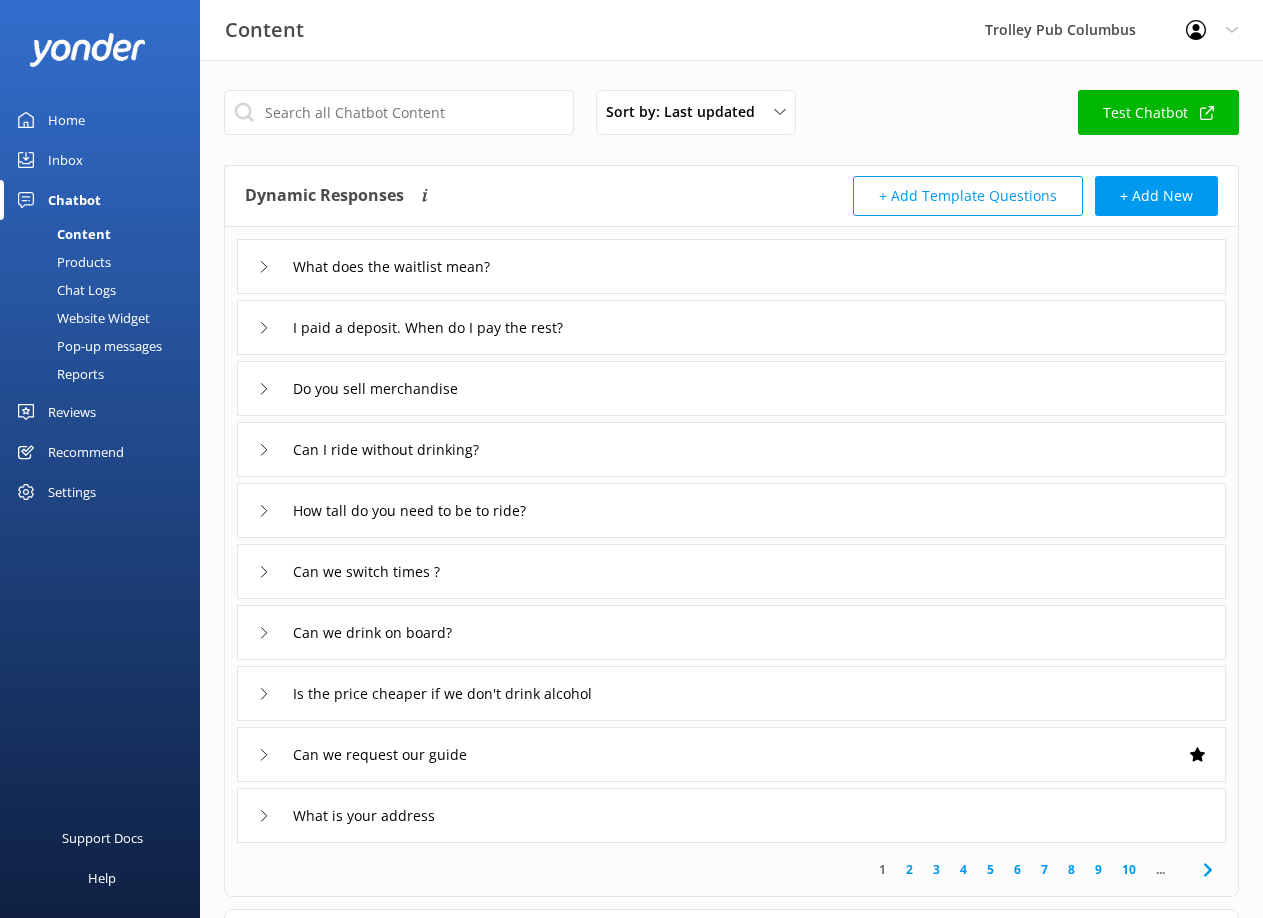 click on "Home" at bounding box center [66, 120] 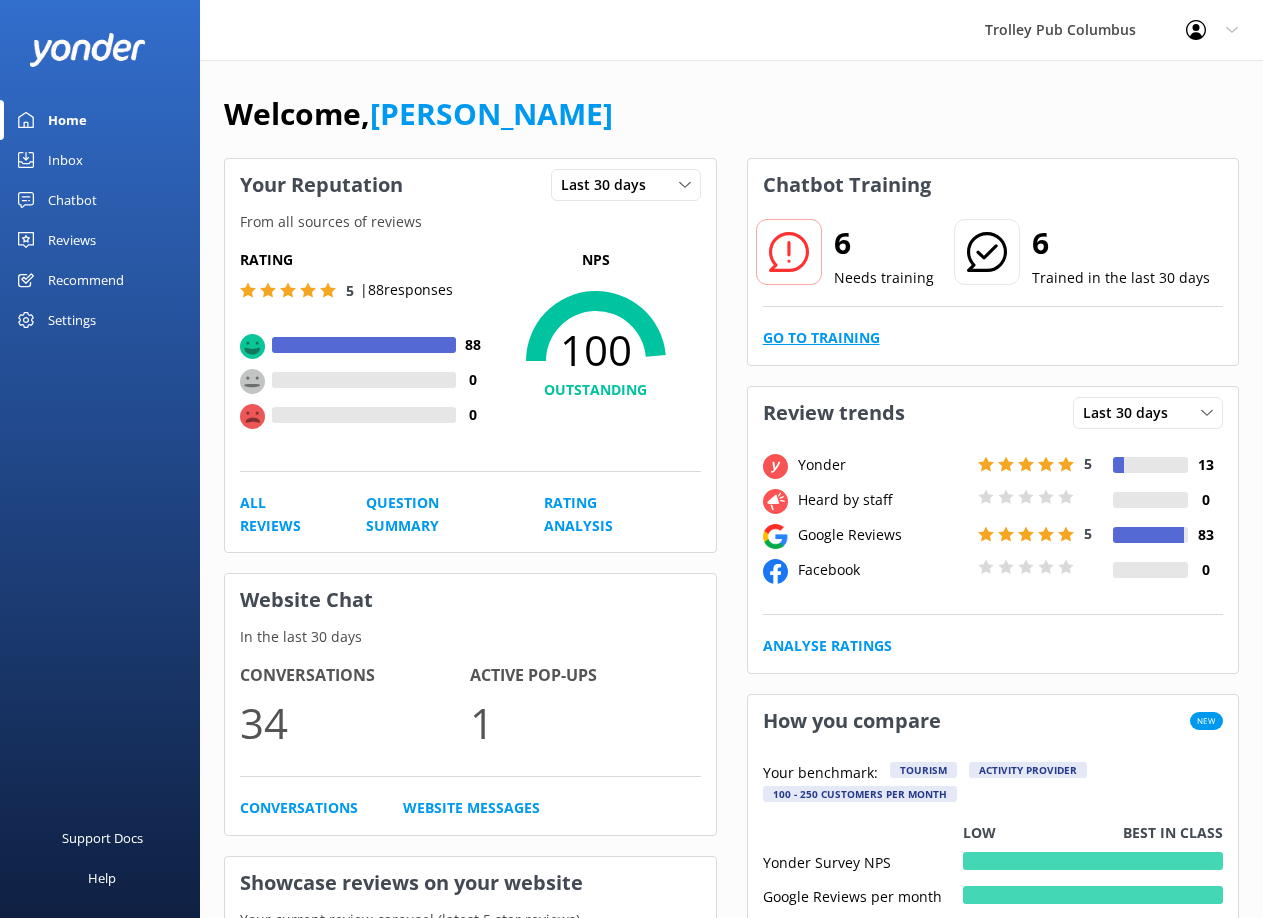 click on "Go to Training" at bounding box center [821, 338] 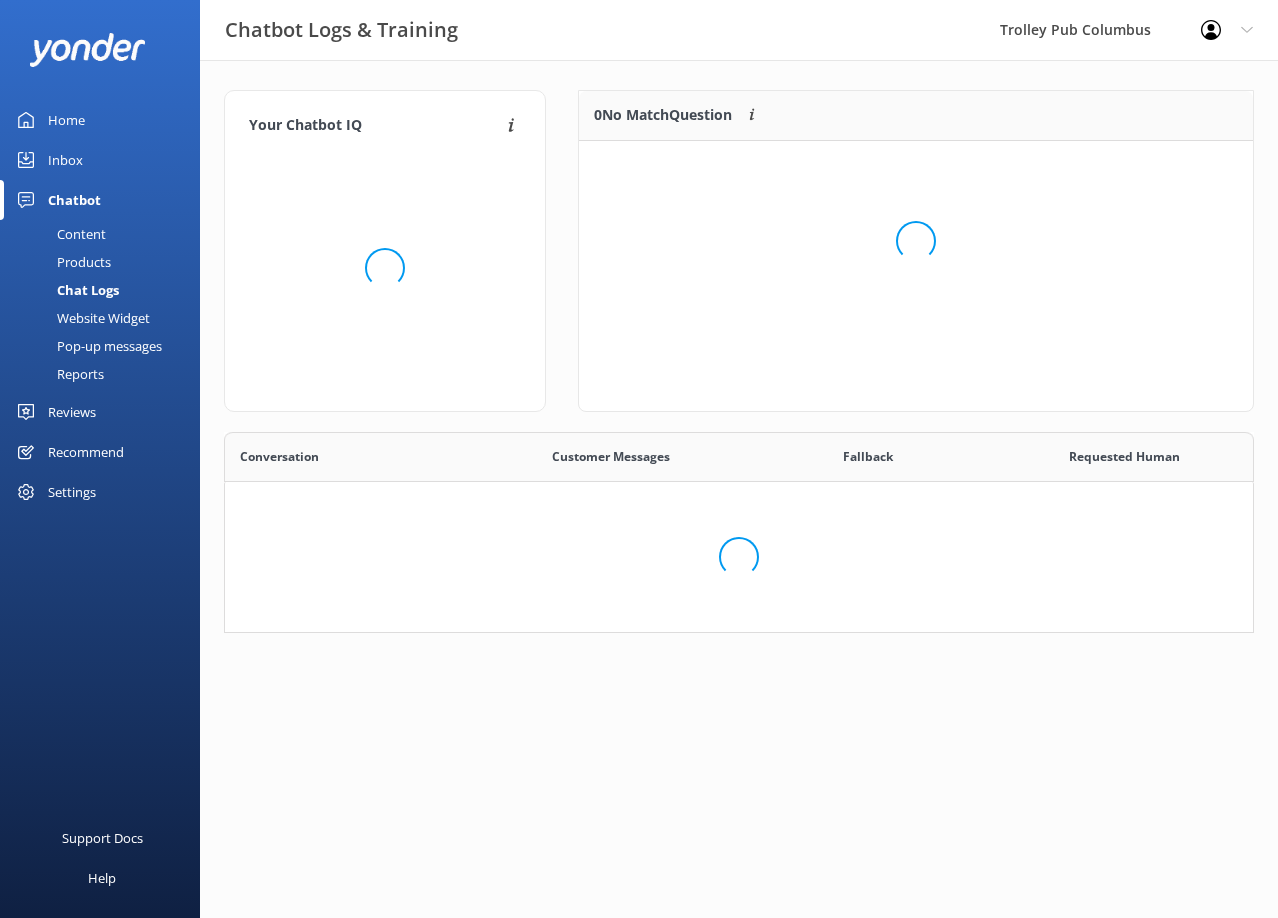 scroll, scrollTop: 16, scrollLeft: 16, axis: both 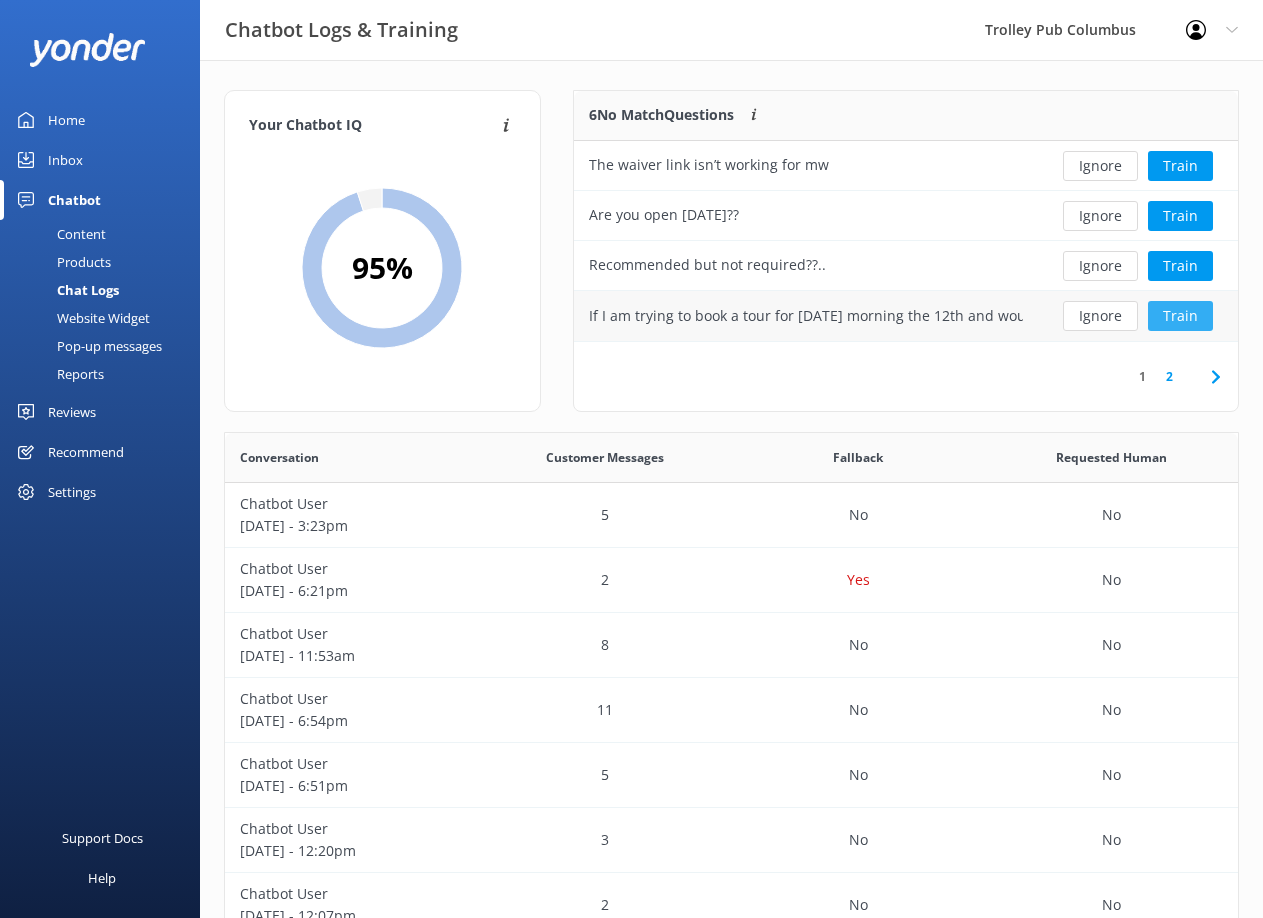 click on "Train" at bounding box center [1180, 316] 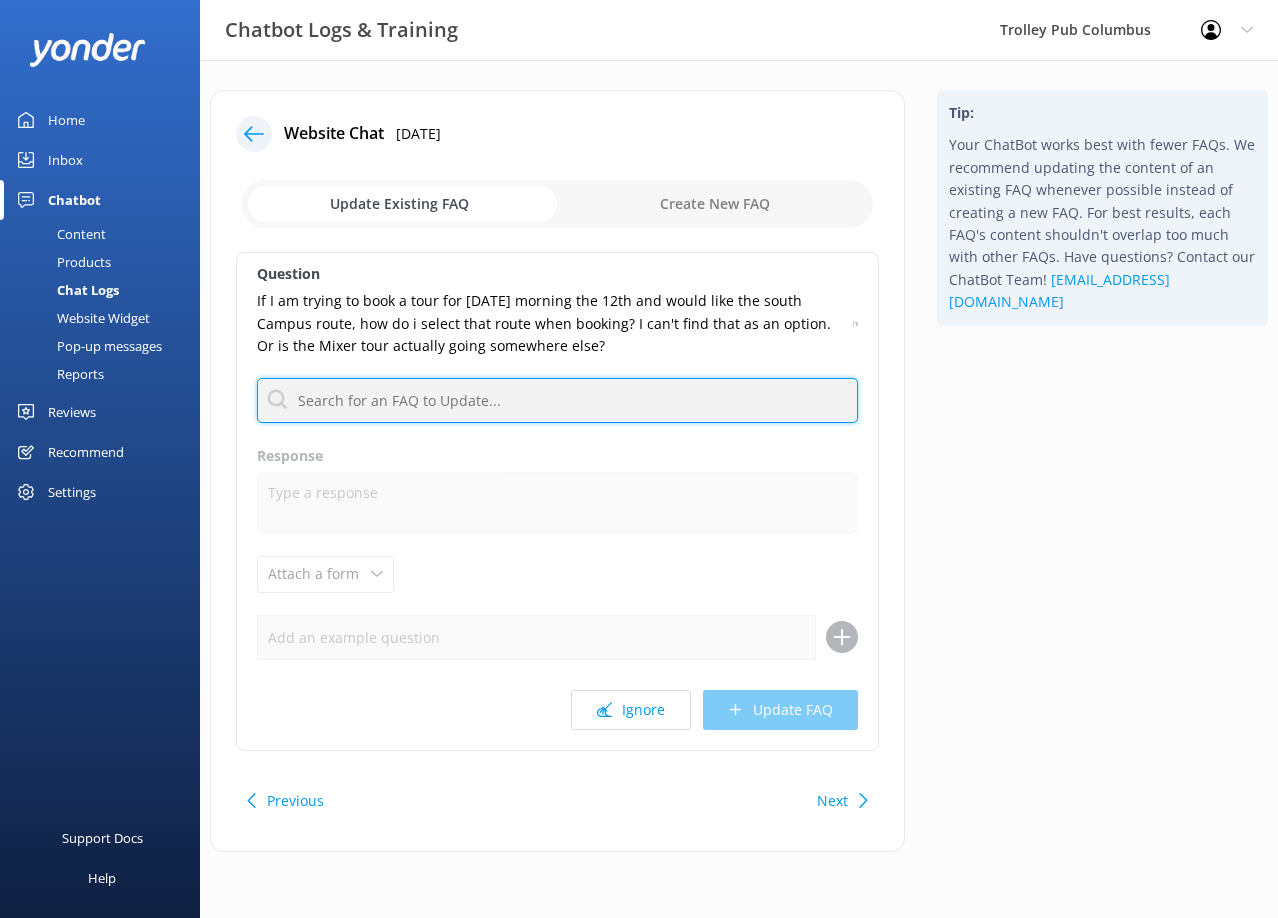 click at bounding box center [557, 400] 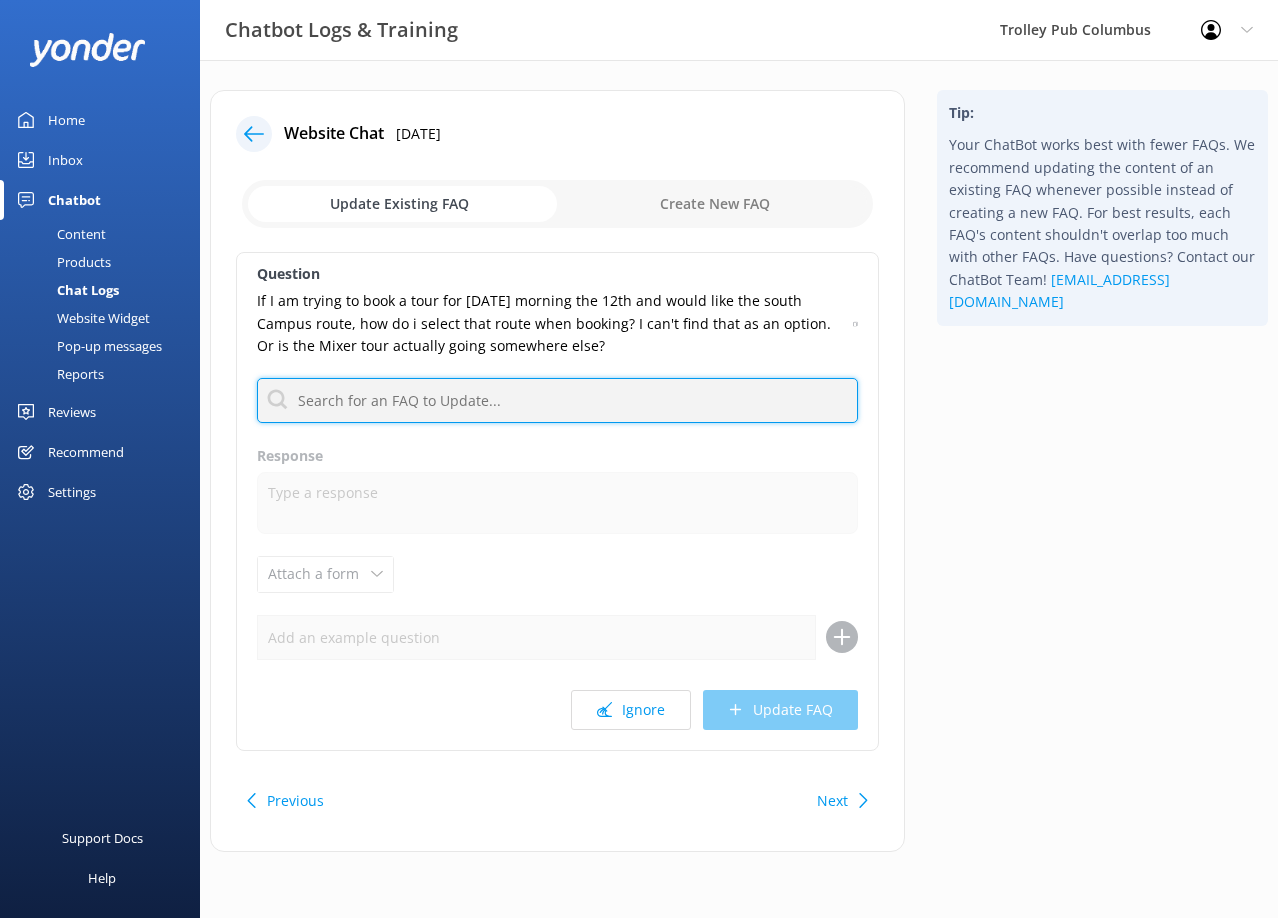 click at bounding box center (557, 400) 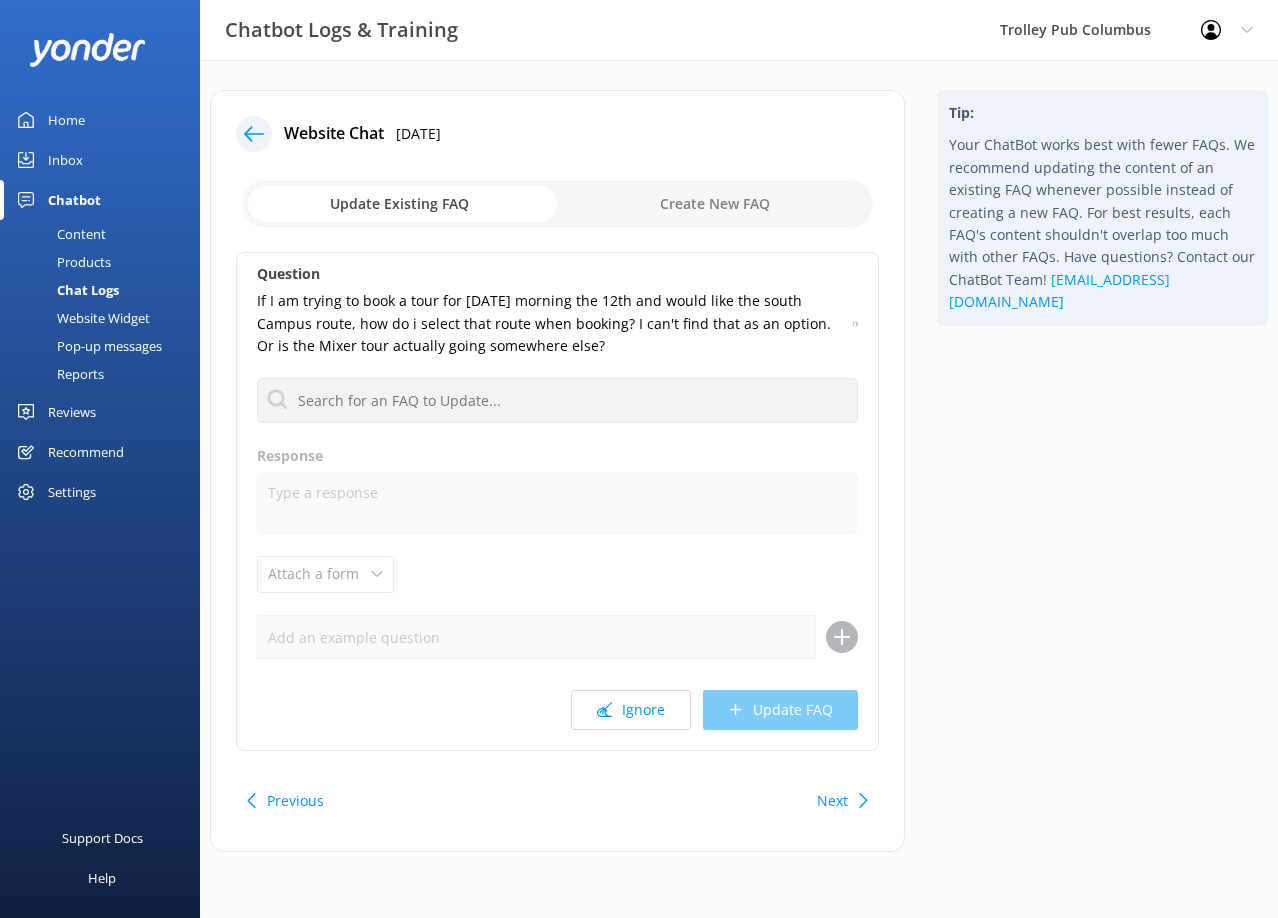 click on "Response" at bounding box center [557, 456] 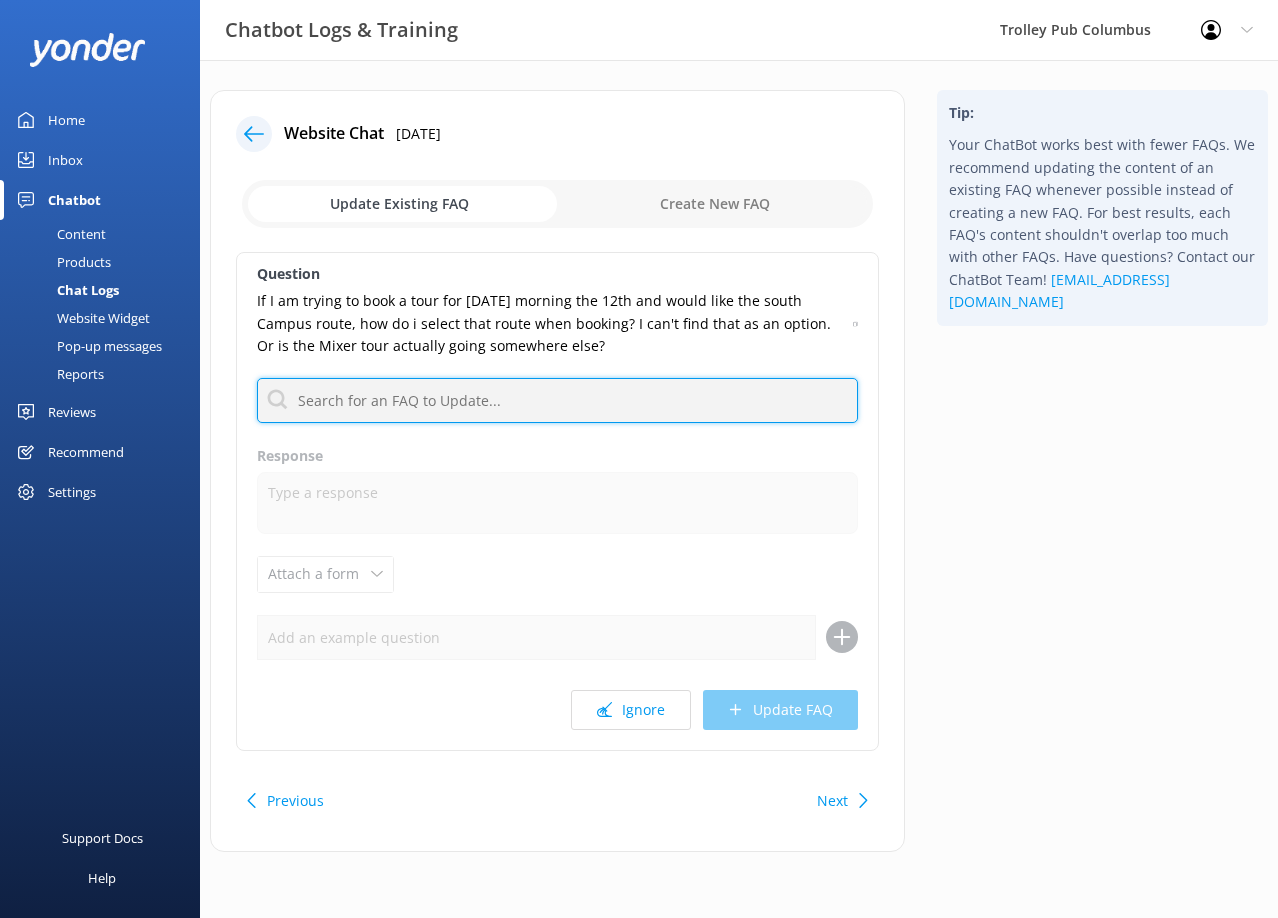 click at bounding box center (557, 400) 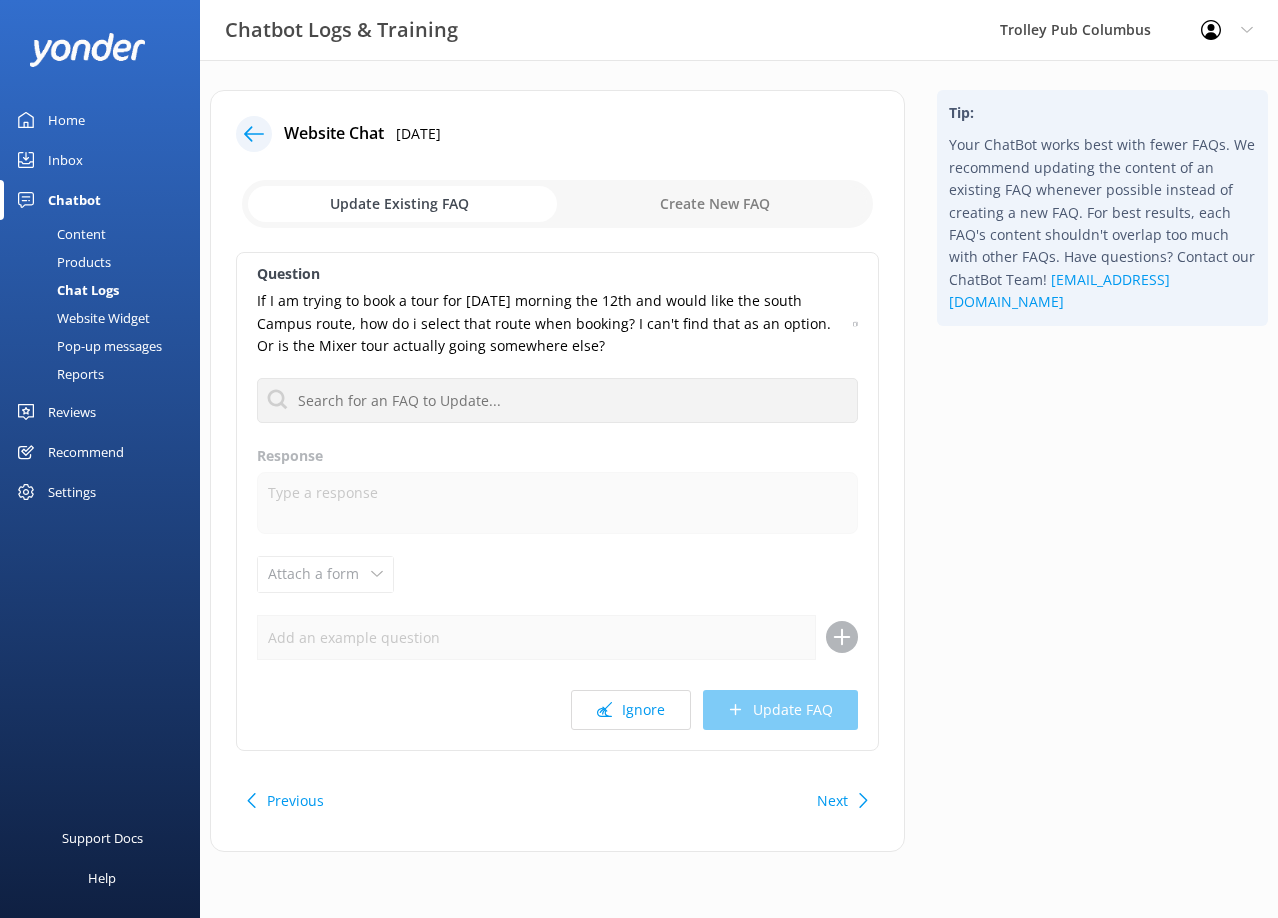 click on "Question If I am trying to book a tour for [DATE] morning the 12th and would like the south Campus route, how do i select that route when booking?  I can't find that as an option.  Or is the Mixer tour actually going somewhere else? No FAQs available Response Attach a form Leave contact details Check availability Ignore Update FAQ" at bounding box center [557, 501] 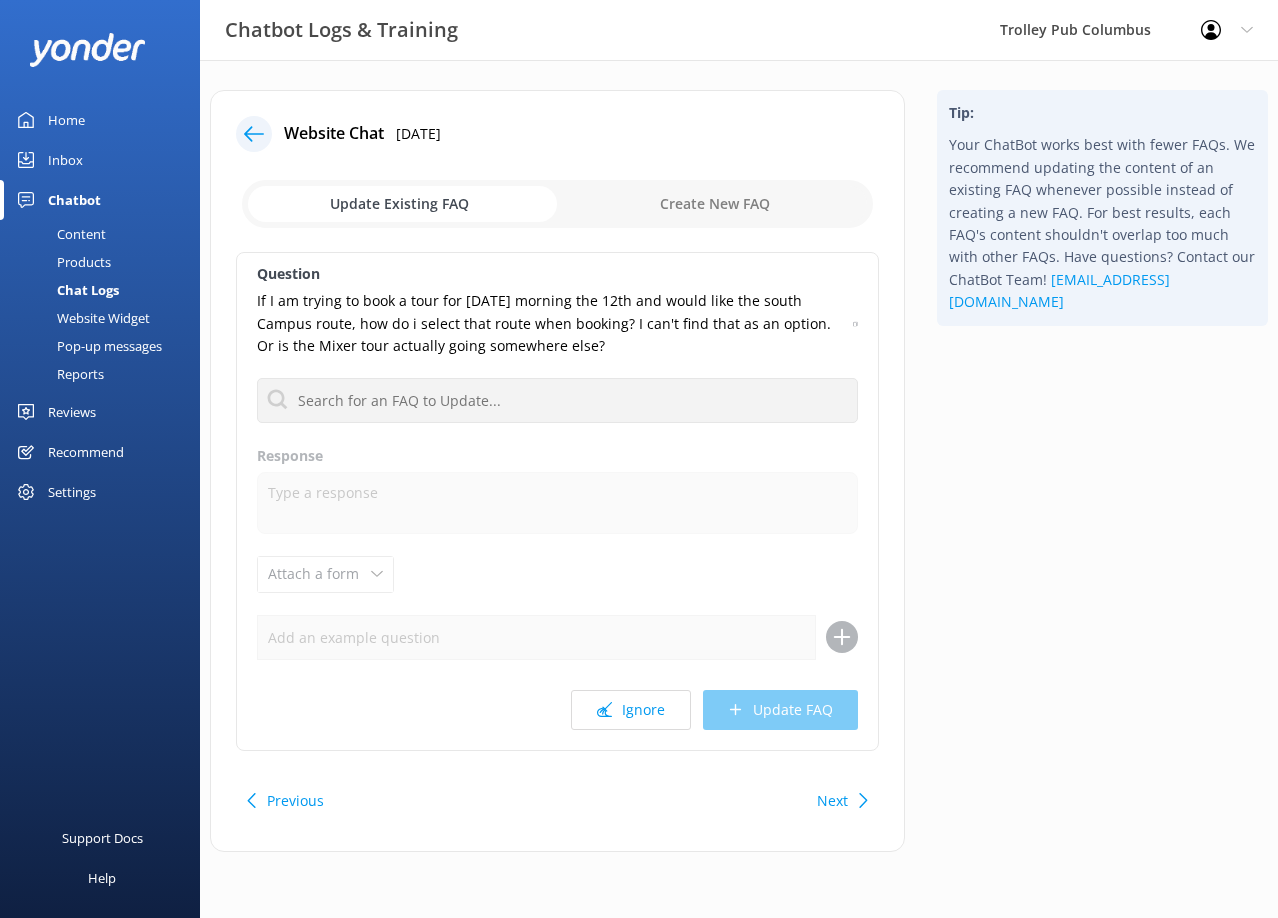 click at bounding box center (557, 204) 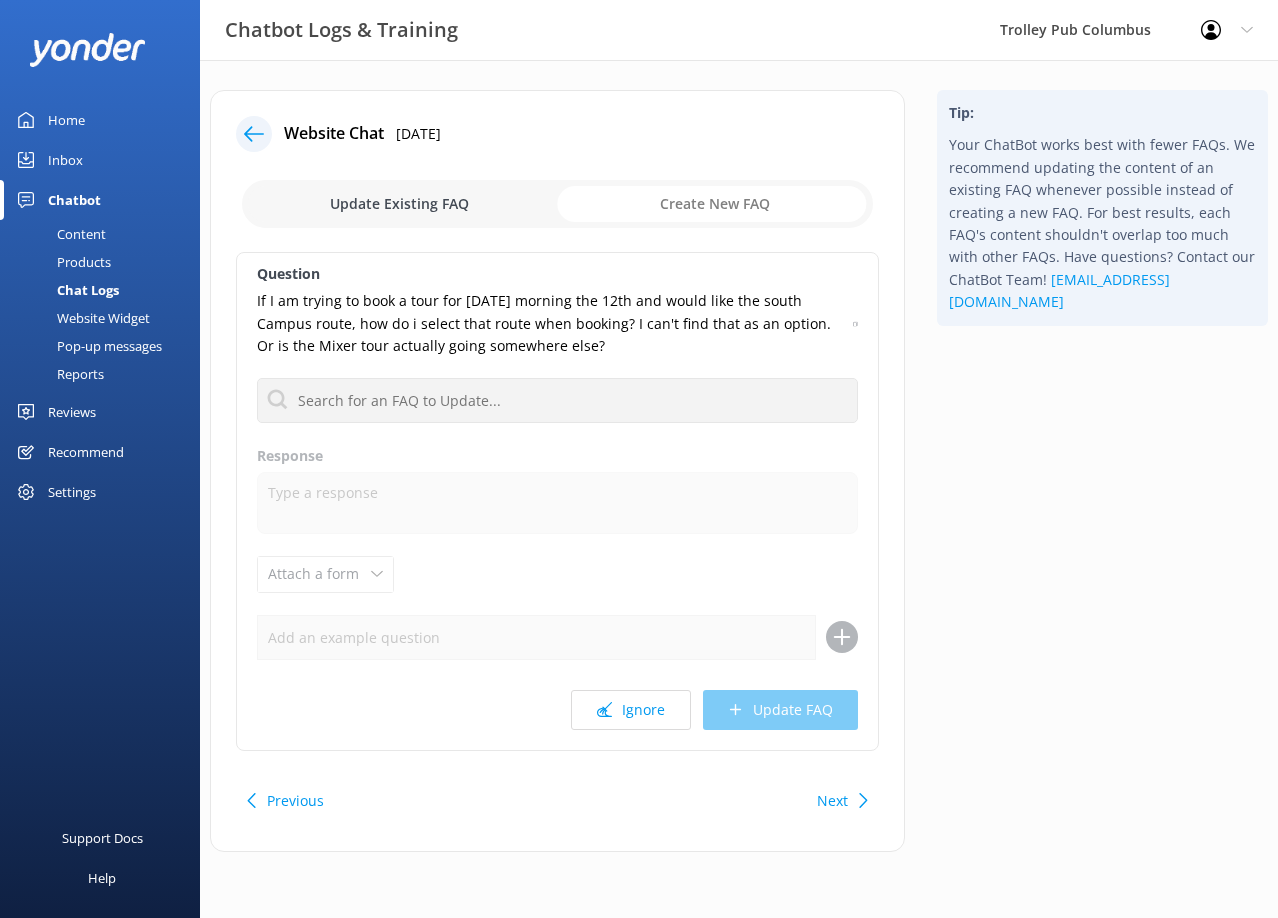 checkbox on "true" 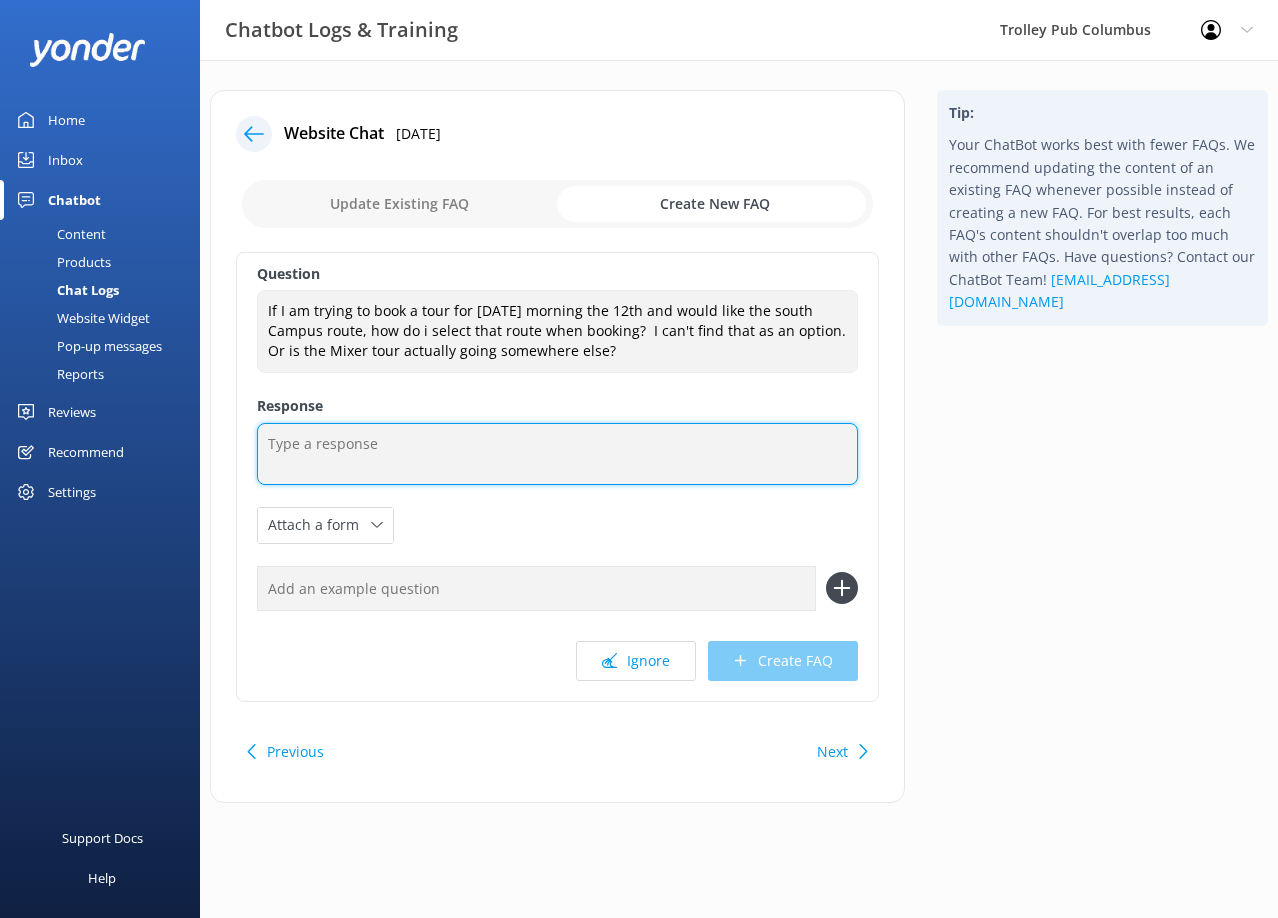click at bounding box center (557, 454) 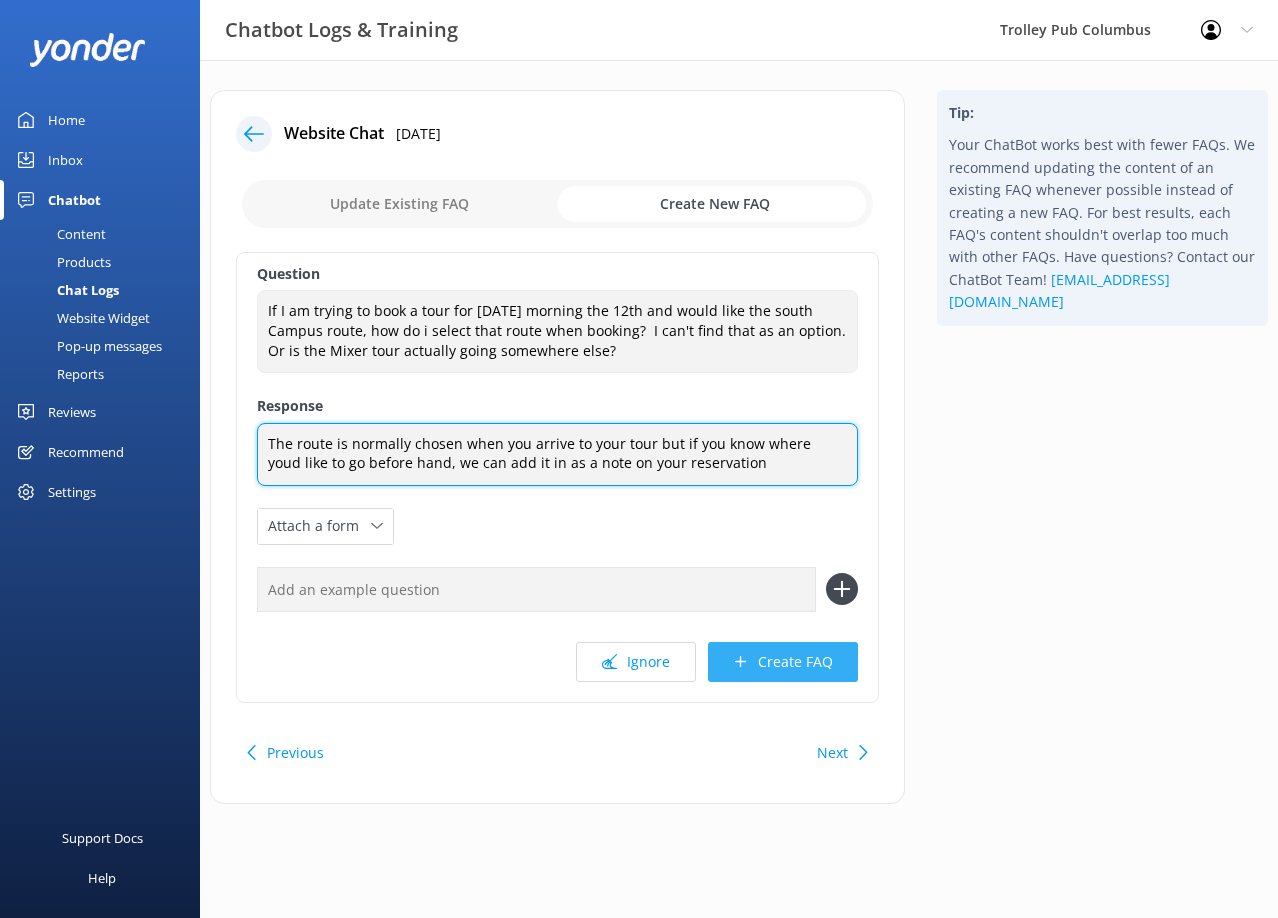 type on "The route is normally chosen when you arrive to your tour but if you know where youd like to go before hand, we can add it in as a note on your reservation" 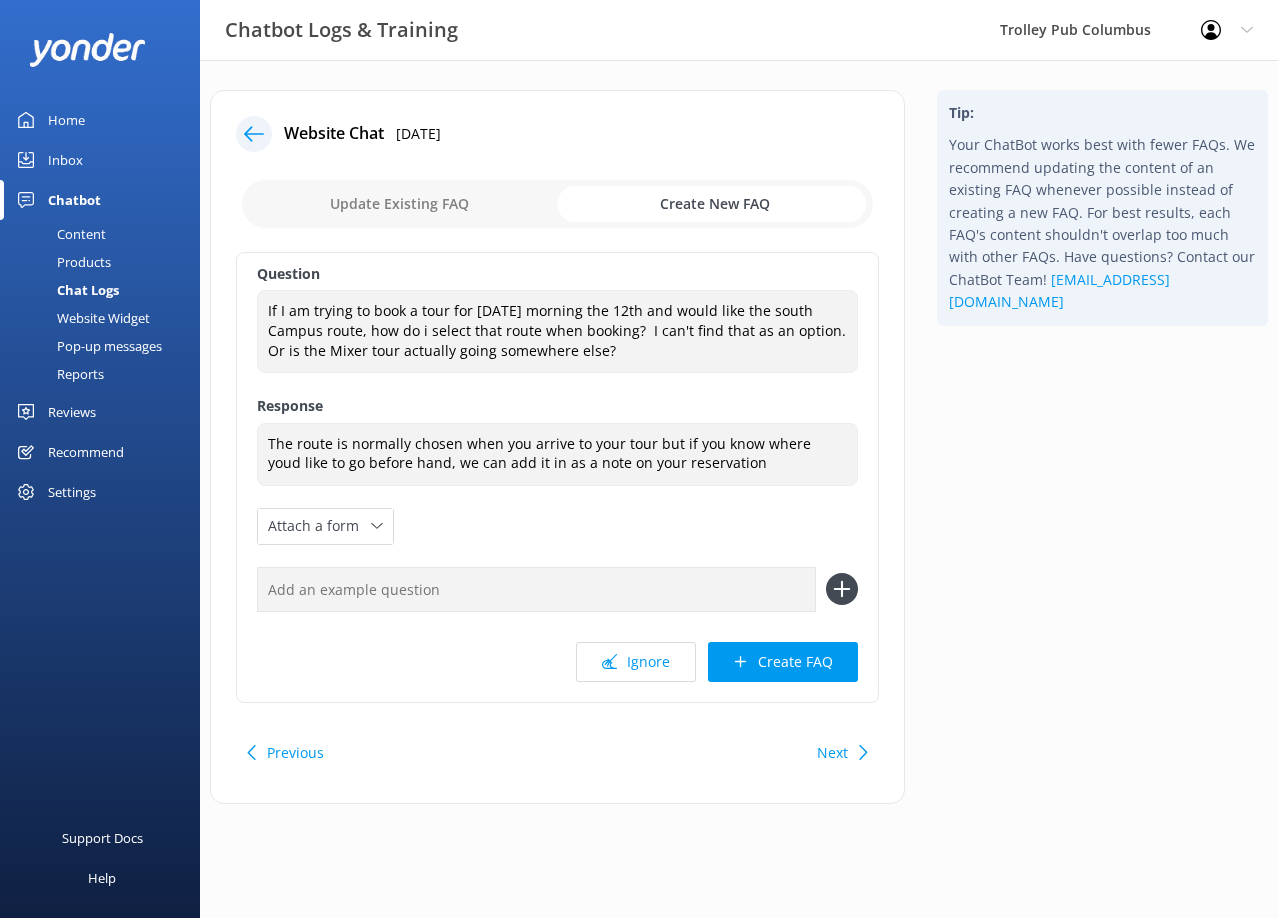 click on "Create FAQ" at bounding box center (783, 662) 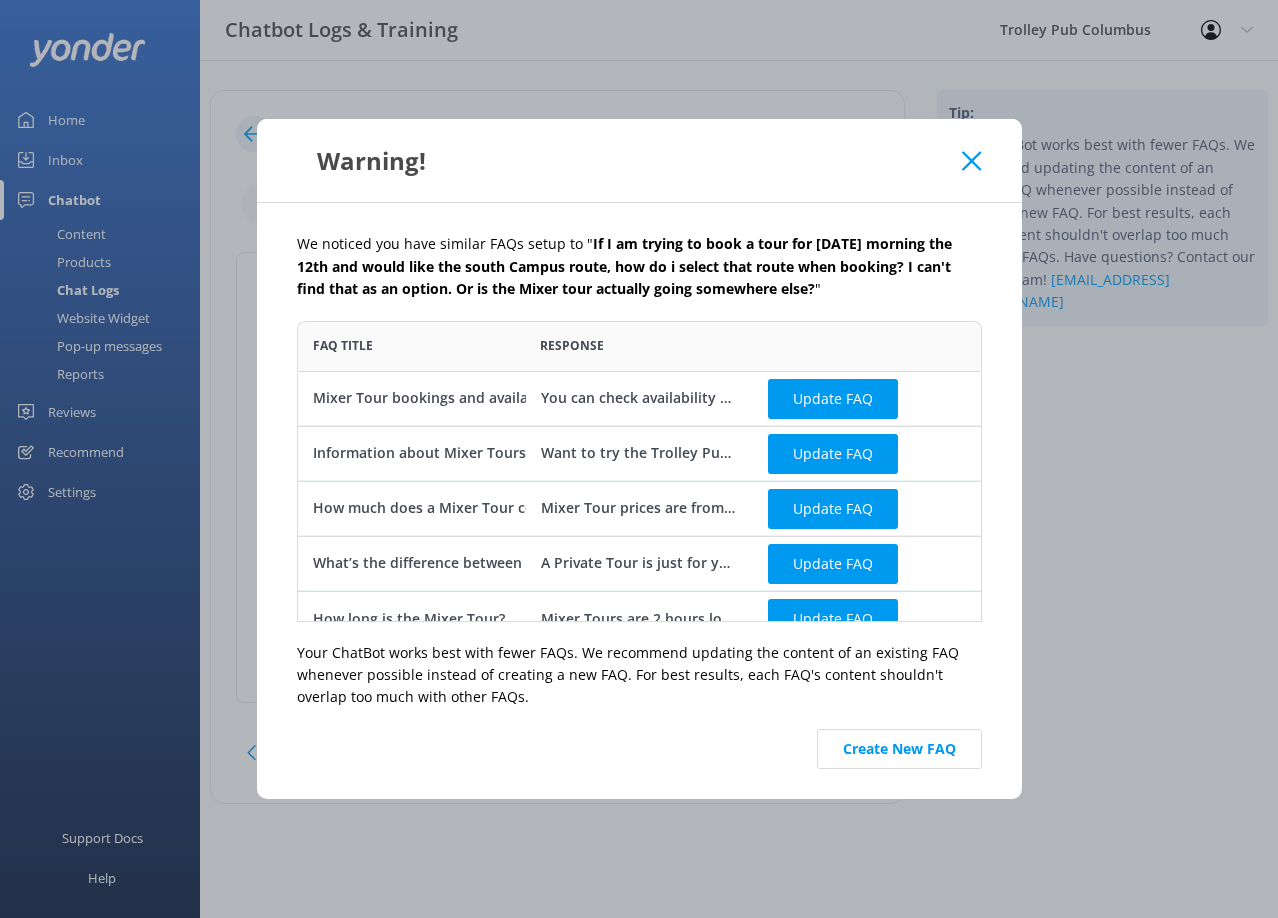 scroll, scrollTop: 16, scrollLeft: 16, axis: both 